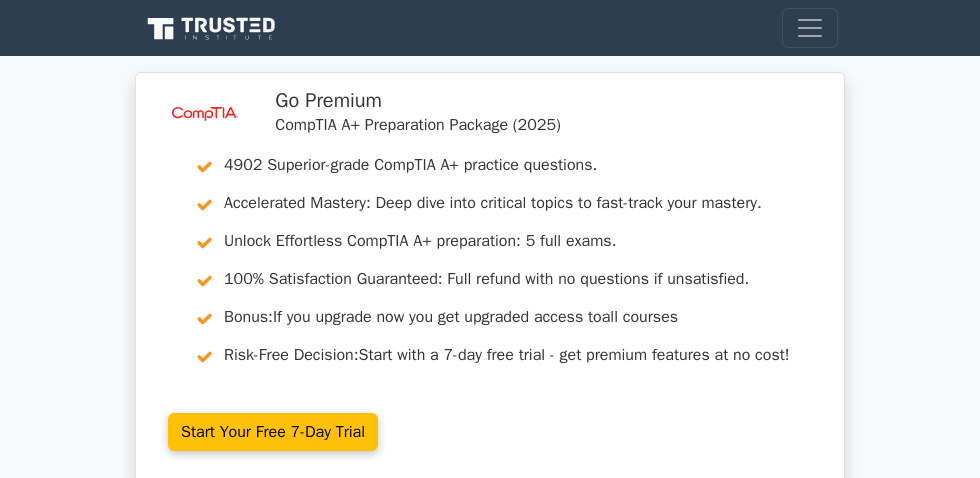 scroll, scrollTop: 0, scrollLeft: 0, axis: both 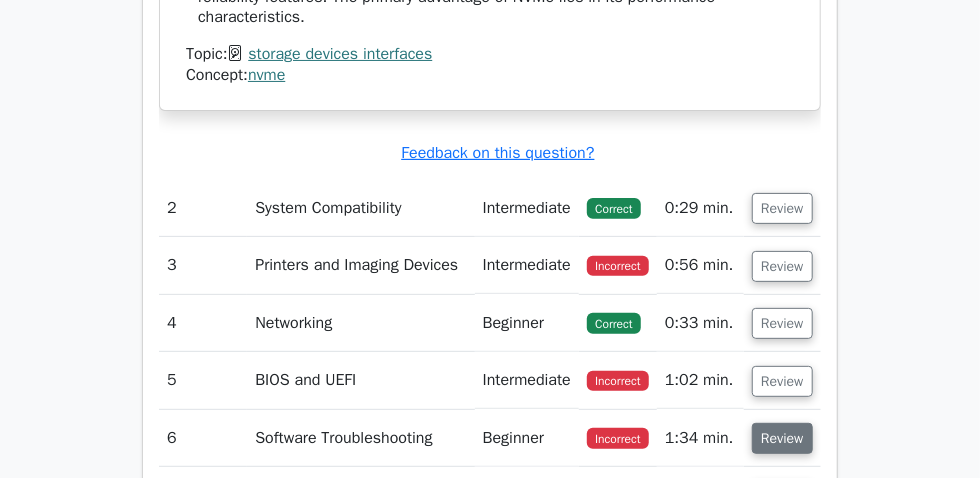 click on "Review" at bounding box center [782, 438] 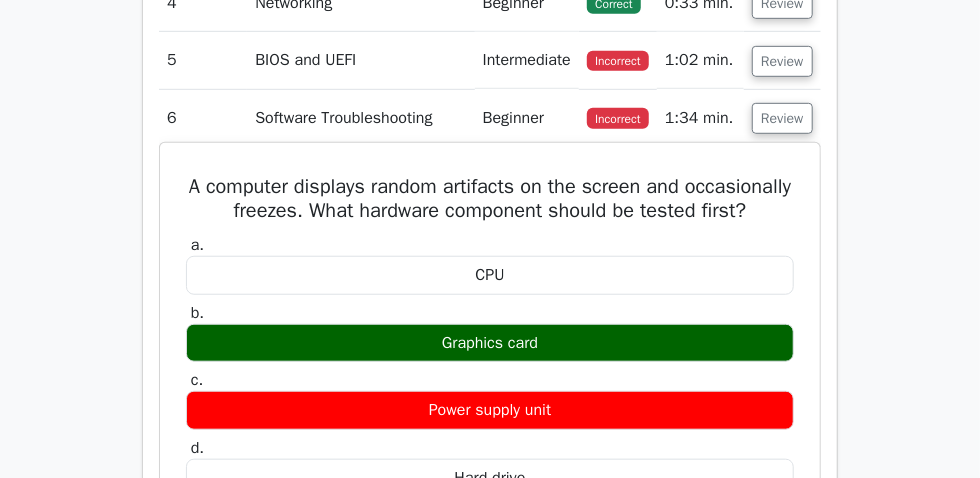 scroll, scrollTop: 3181, scrollLeft: 0, axis: vertical 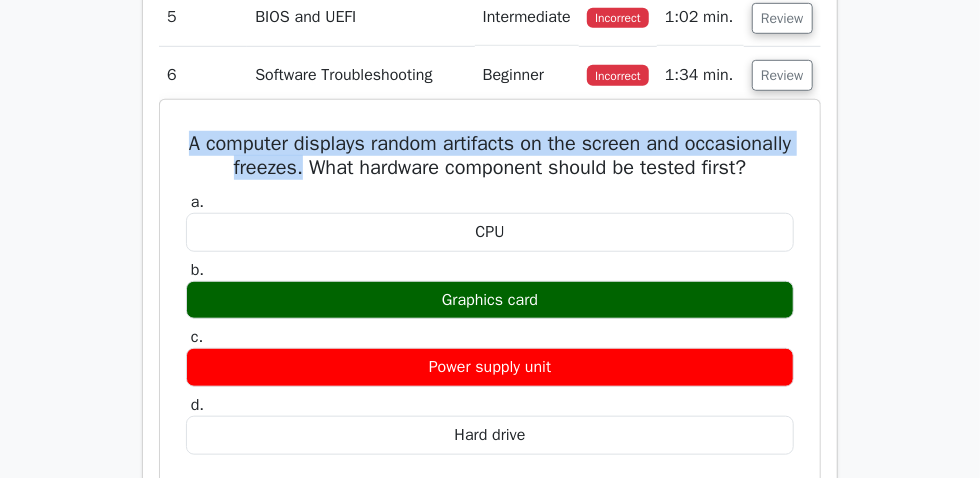drag, startPoint x: 175, startPoint y: 35, endPoint x: 296, endPoint y: 54, distance: 122.48265 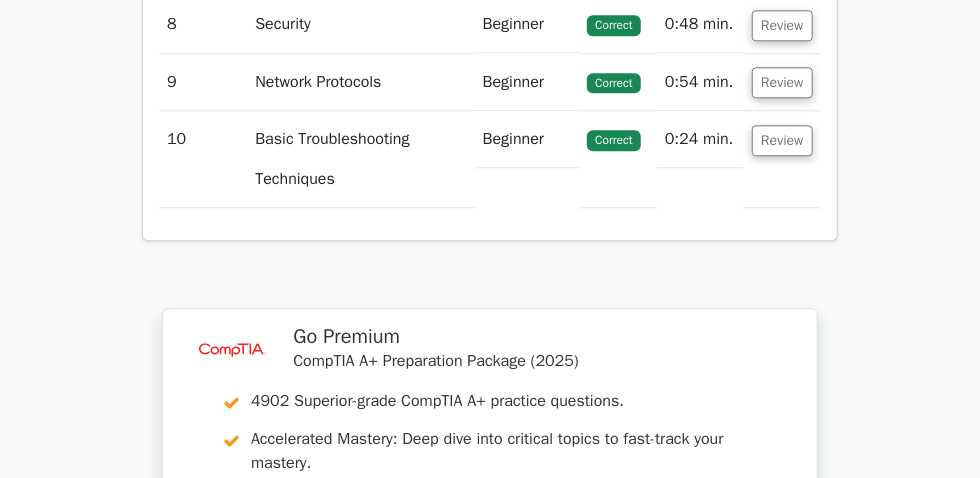 scroll, scrollTop: 4818, scrollLeft: 0, axis: vertical 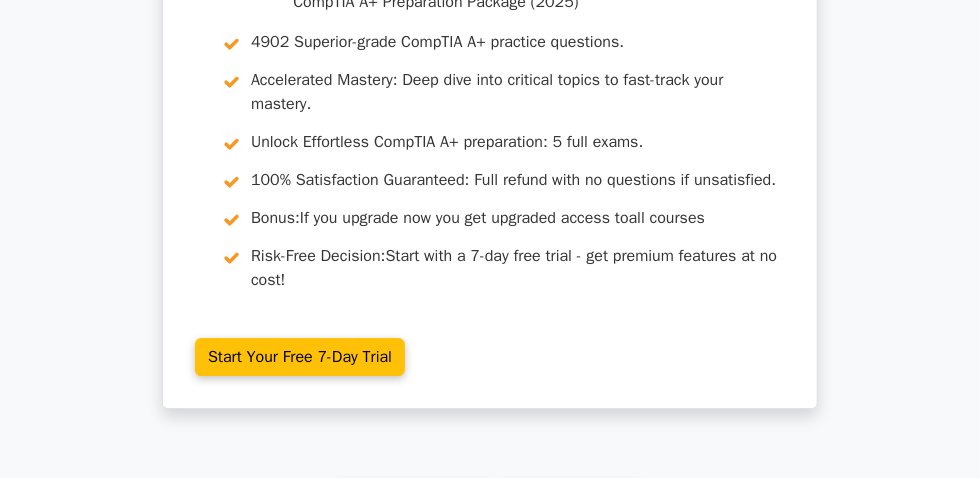 click on "Continue practicing" at bounding box center [415, 500] 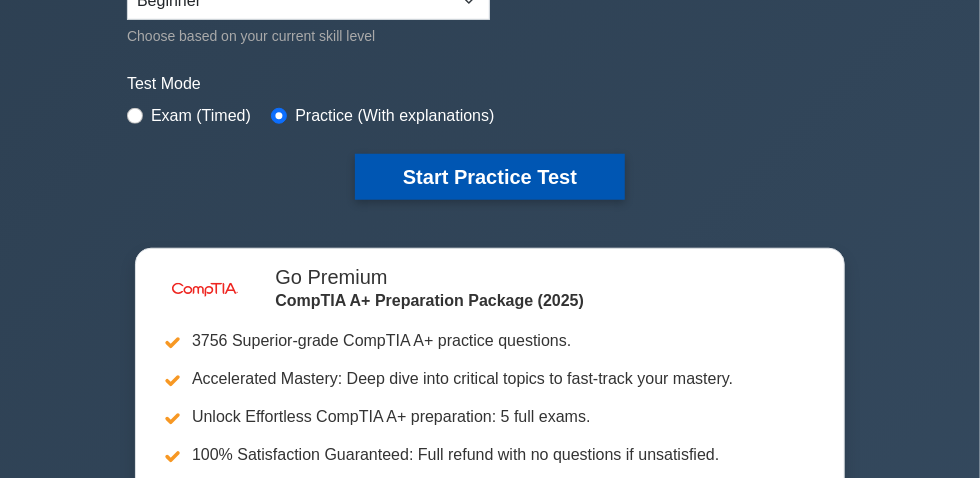 scroll, scrollTop: 545, scrollLeft: 0, axis: vertical 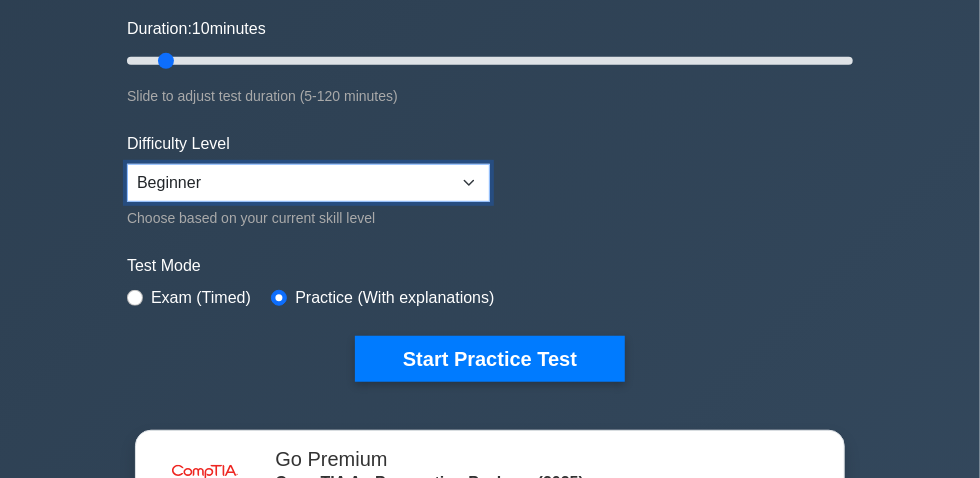 click on "Beginner
Intermediate
Expert" at bounding box center (308, 183) 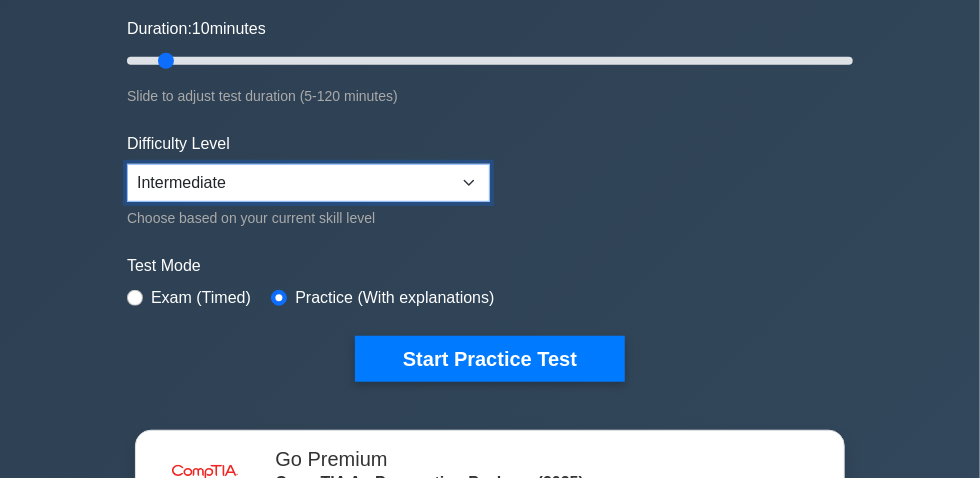 click on "Beginner
Intermediate
Expert" at bounding box center [308, 183] 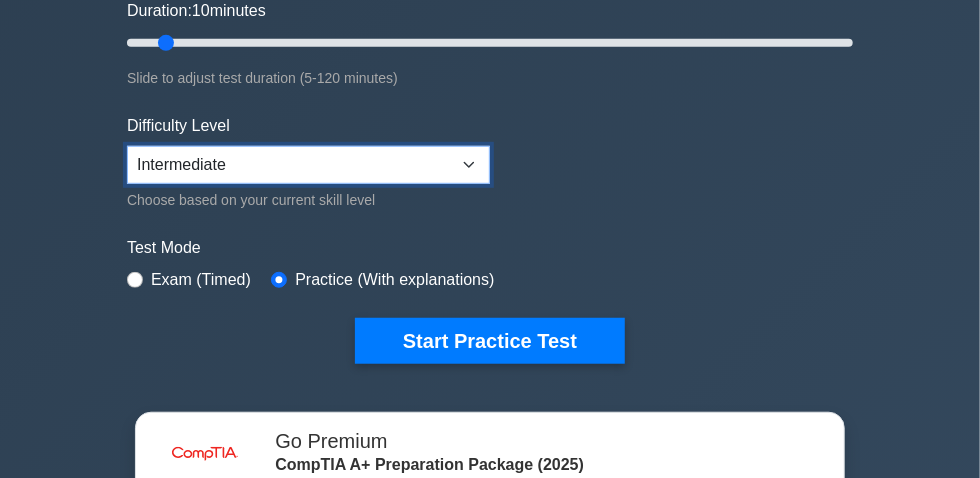 scroll, scrollTop: 454, scrollLeft: 0, axis: vertical 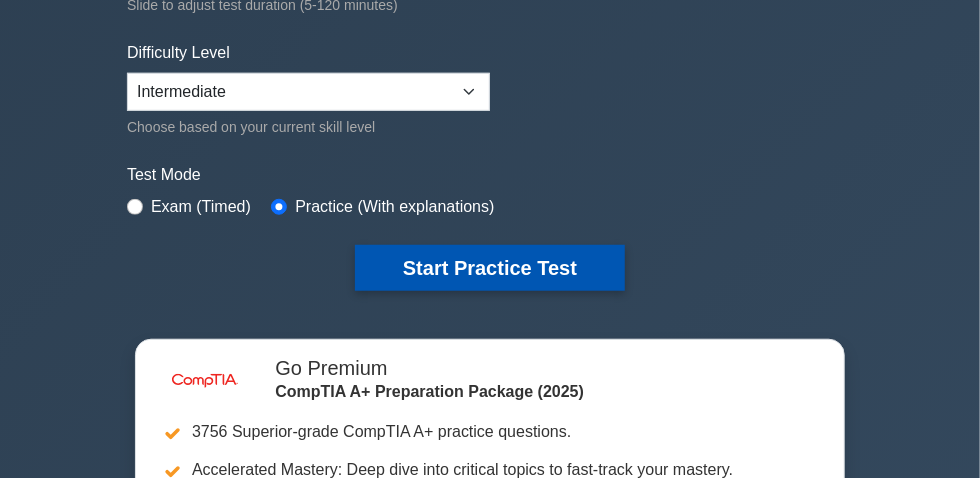click on "Start Practice Test" at bounding box center [490, 268] 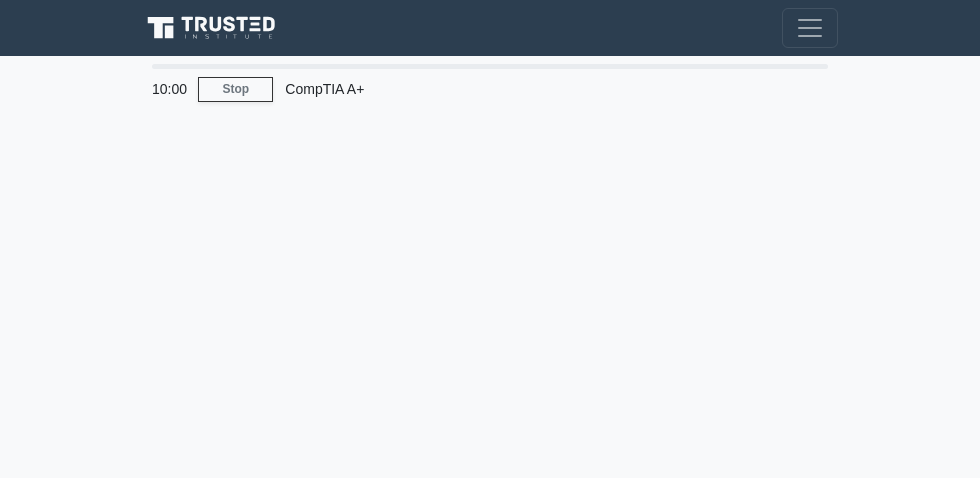 scroll, scrollTop: 0, scrollLeft: 0, axis: both 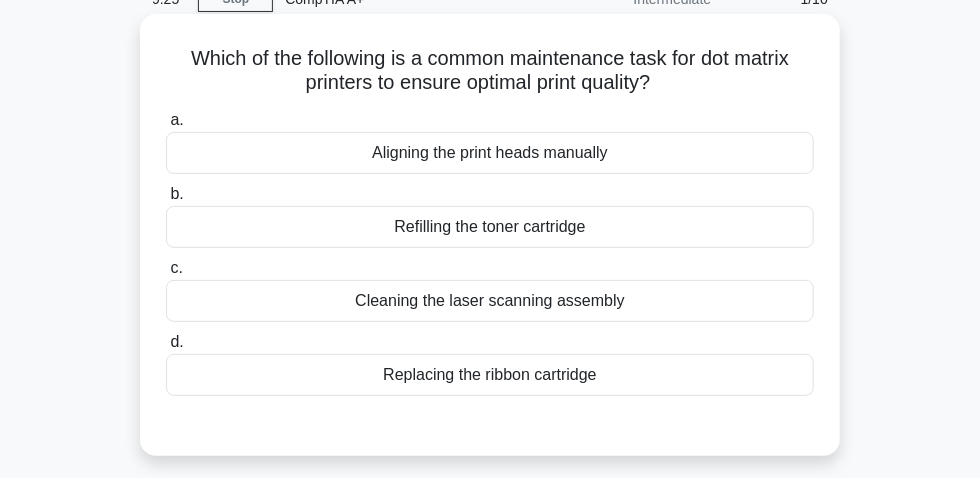 click on "Replacing the ribbon cartridge" at bounding box center [490, 375] 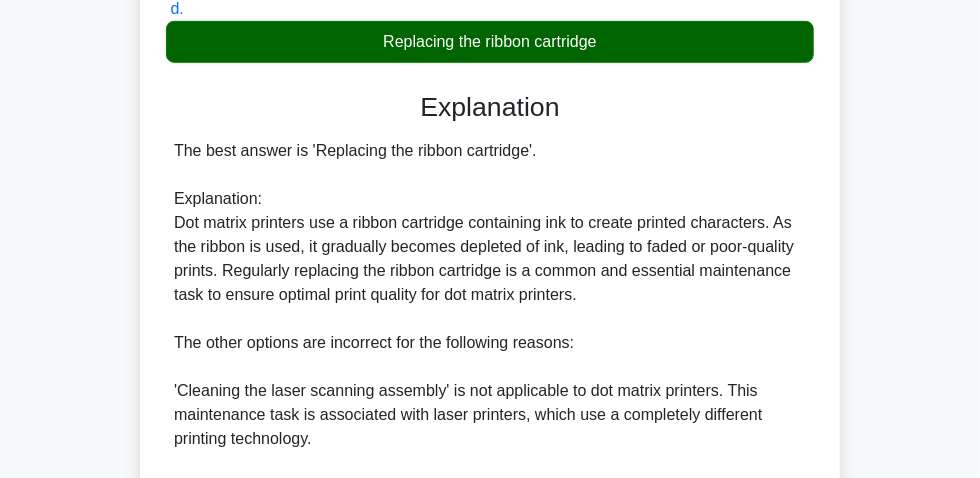 scroll, scrollTop: 454, scrollLeft: 0, axis: vertical 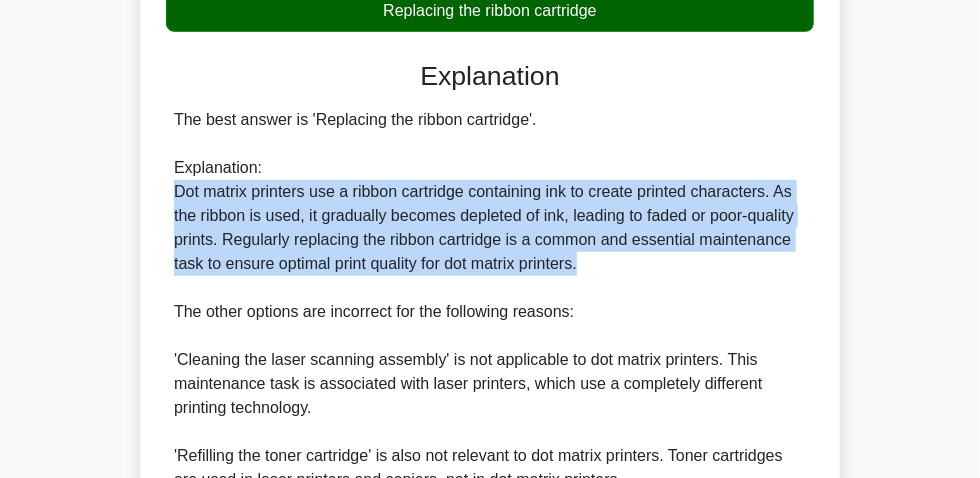 drag, startPoint x: 166, startPoint y: 201, endPoint x: 599, endPoint y: 282, distance: 440.51108 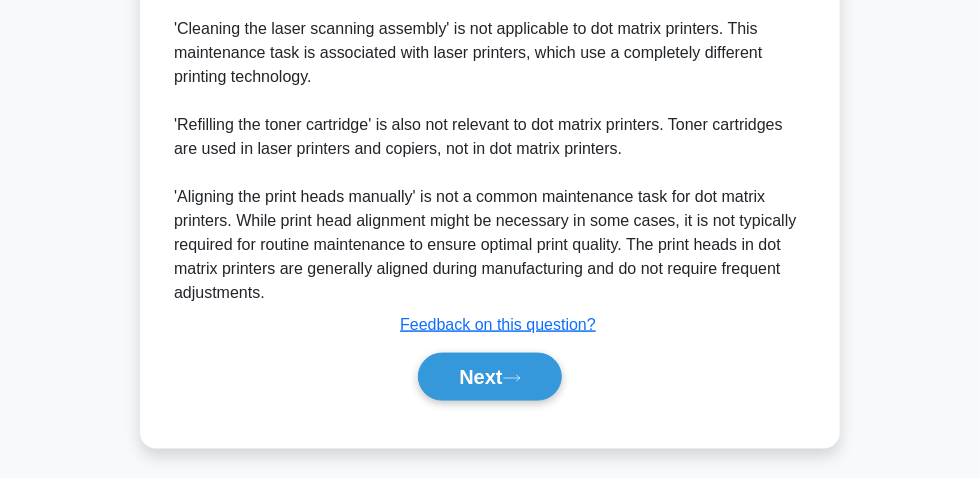 scroll, scrollTop: 800, scrollLeft: 0, axis: vertical 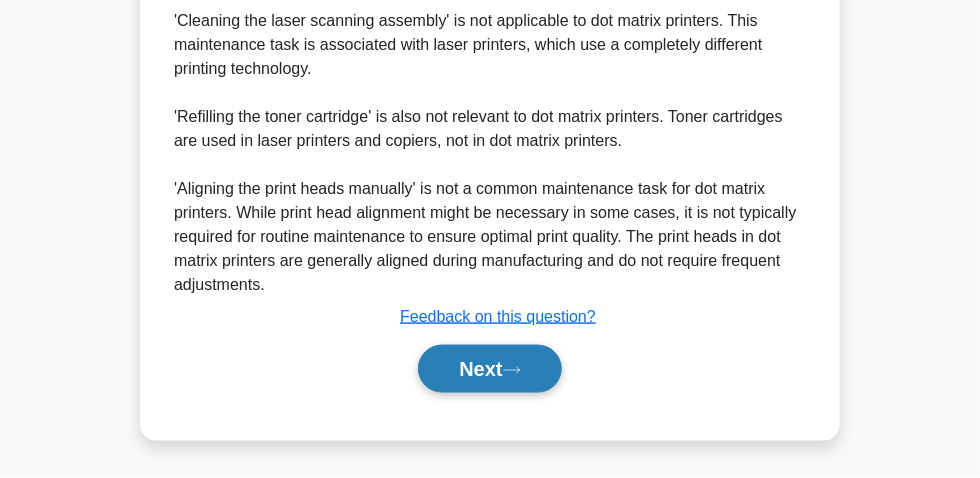 click on "Next" at bounding box center (489, 369) 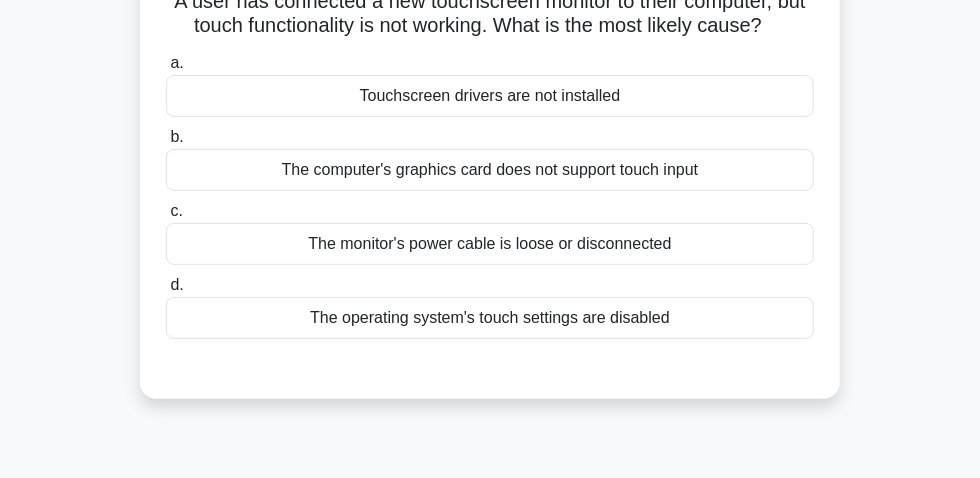 scroll, scrollTop: 56, scrollLeft: 0, axis: vertical 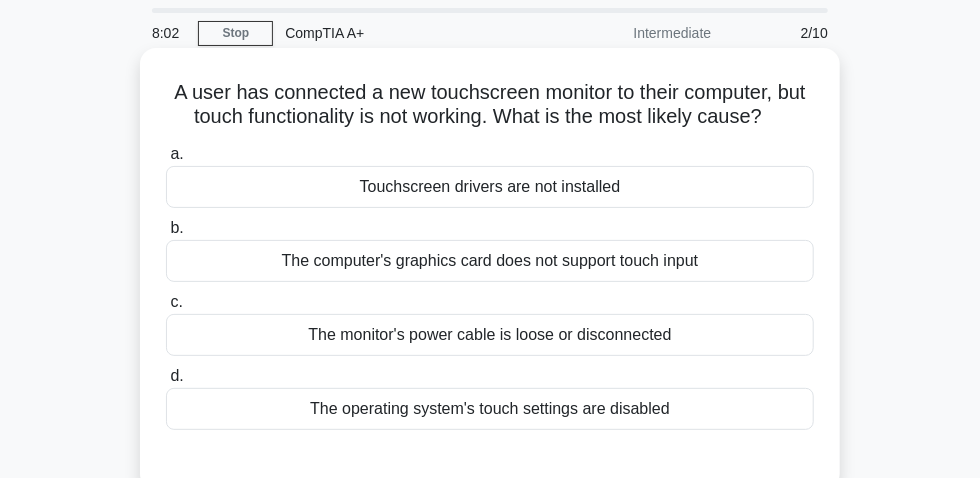 click on "The operating system's touch settings are disabled" at bounding box center [490, 409] 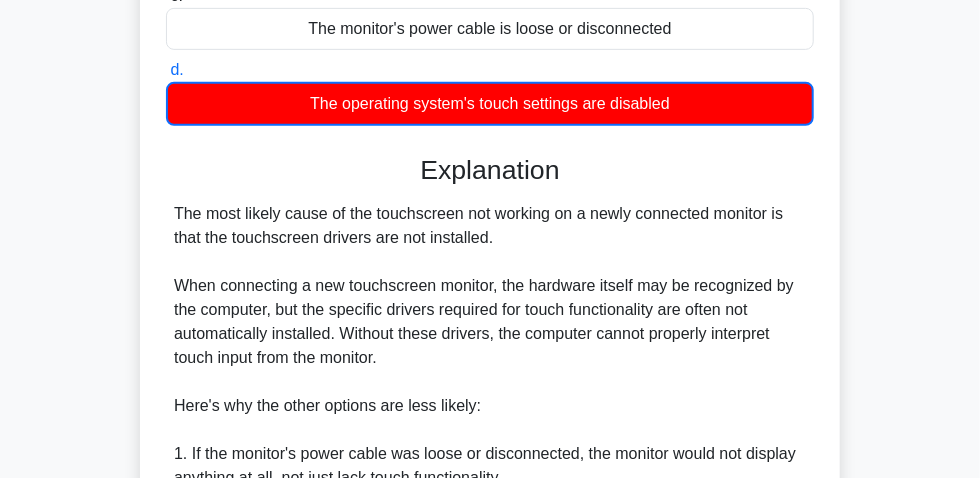 scroll, scrollTop: 420, scrollLeft: 0, axis: vertical 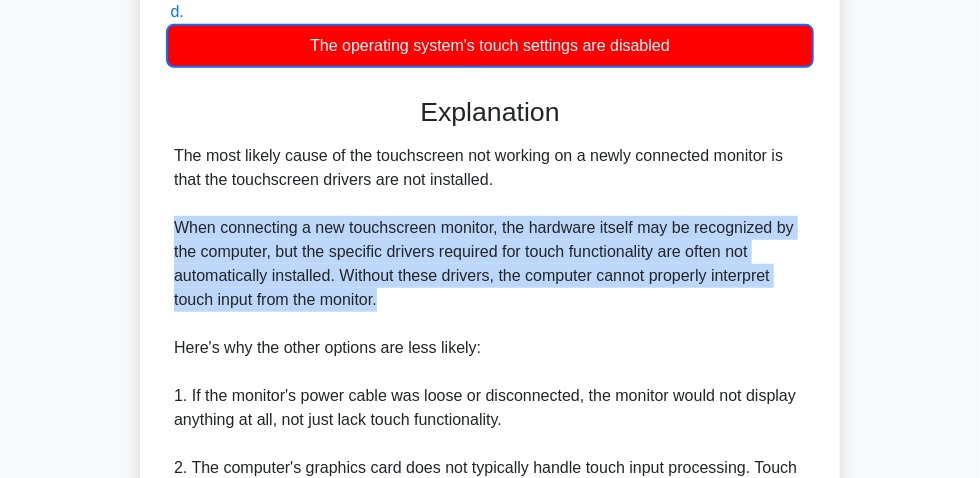 drag, startPoint x: 169, startPoint y: 233, endPoint x: 456, endPoint y: 297, distance: 294.04932 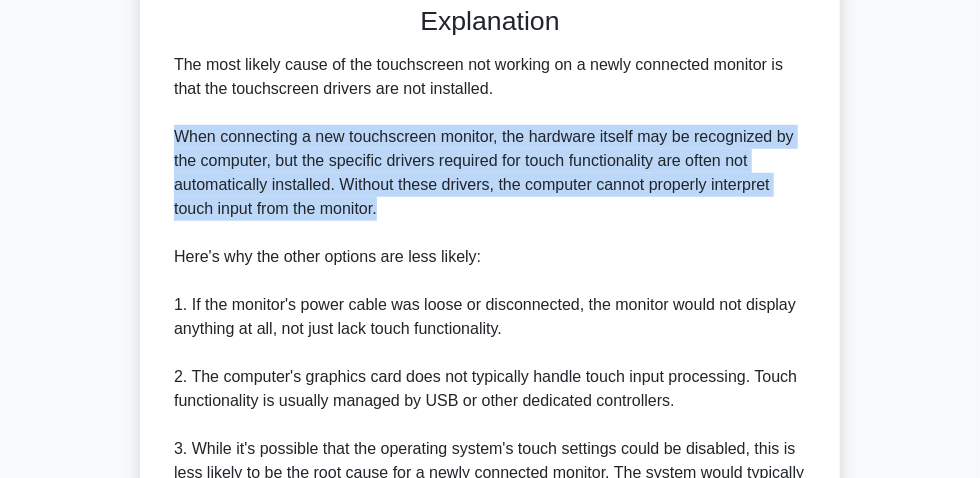 scroll, scrollTop: 784, scrollLeft: 0, axis: vertical 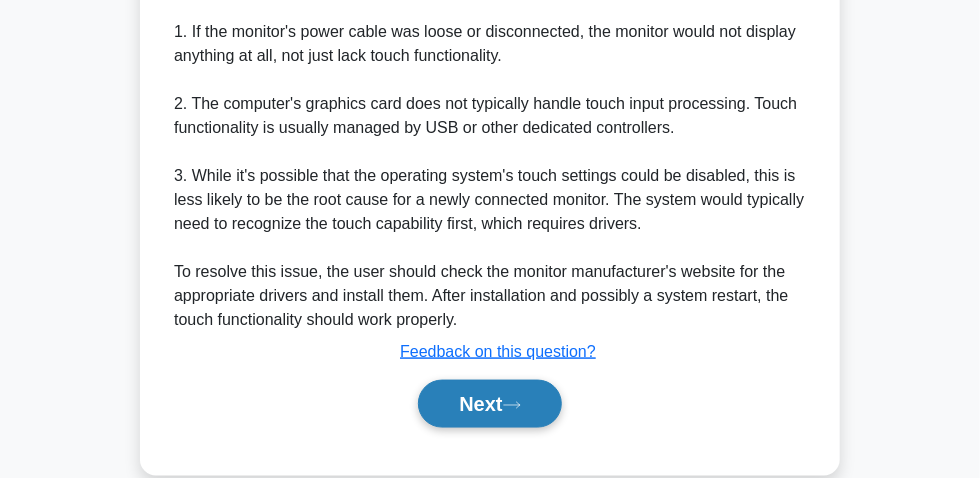click on "Next" at bounding box center [489, 404] 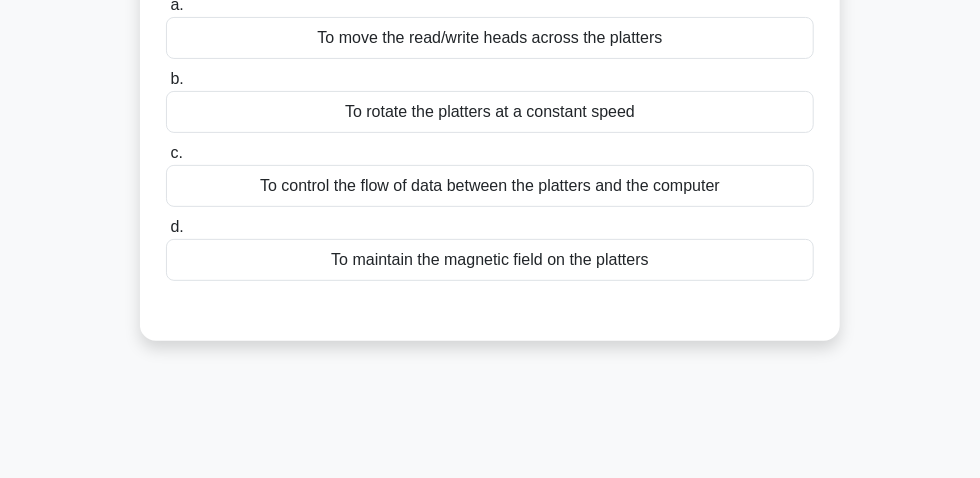 scroll, scrollTop: 90, scrollLeft: 0, axis: vertical 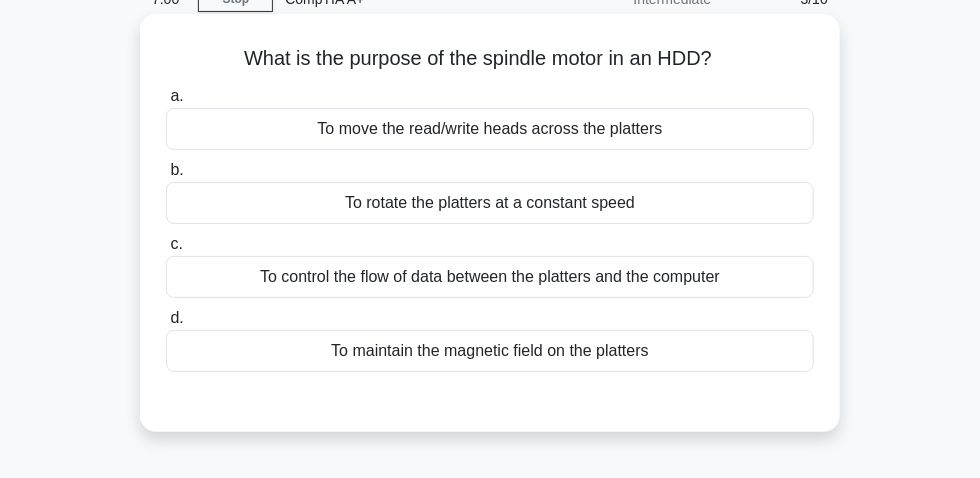 click on "To move the read/write heads across the platters" at bounding box center [490, 129] 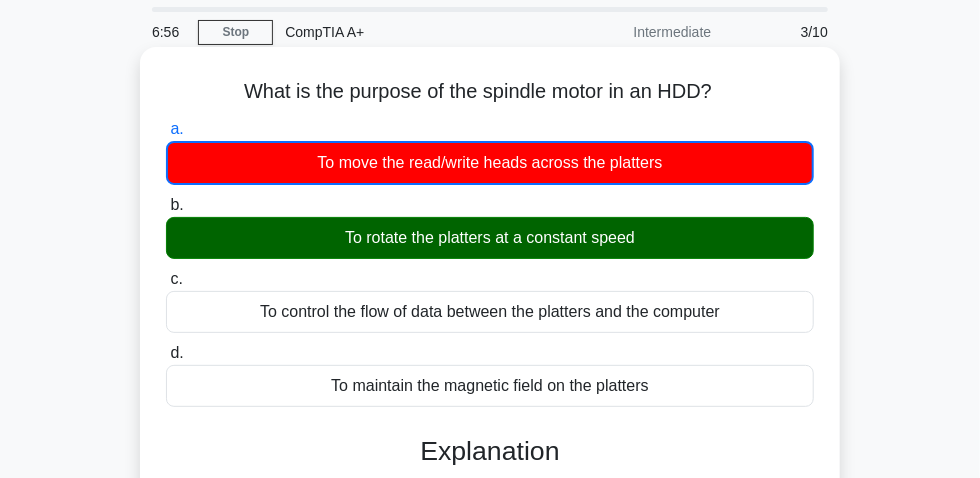 scroll, scrollTop: 0, scrollLeft: 0, axis: both 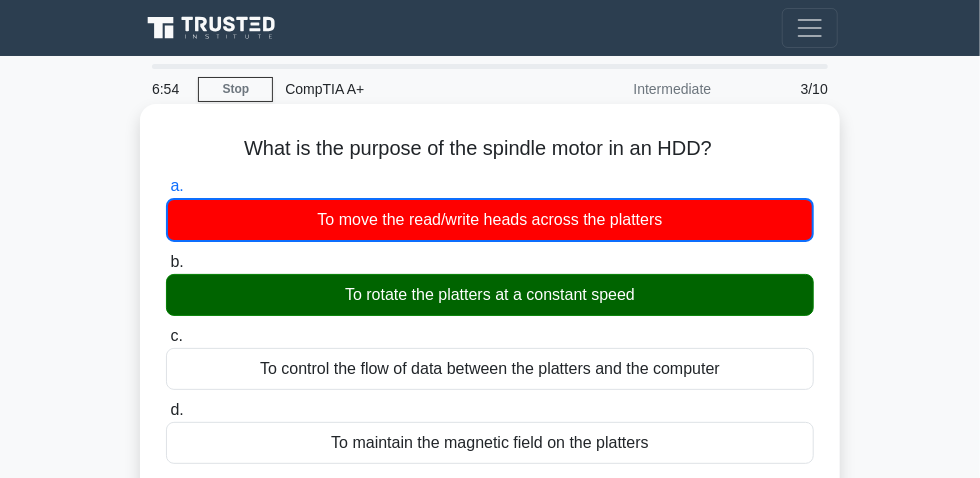 drag, startPoint x: 233, startPoint y: 160, endPoint x: 768, endPoint y: 166, distance: 535.0336 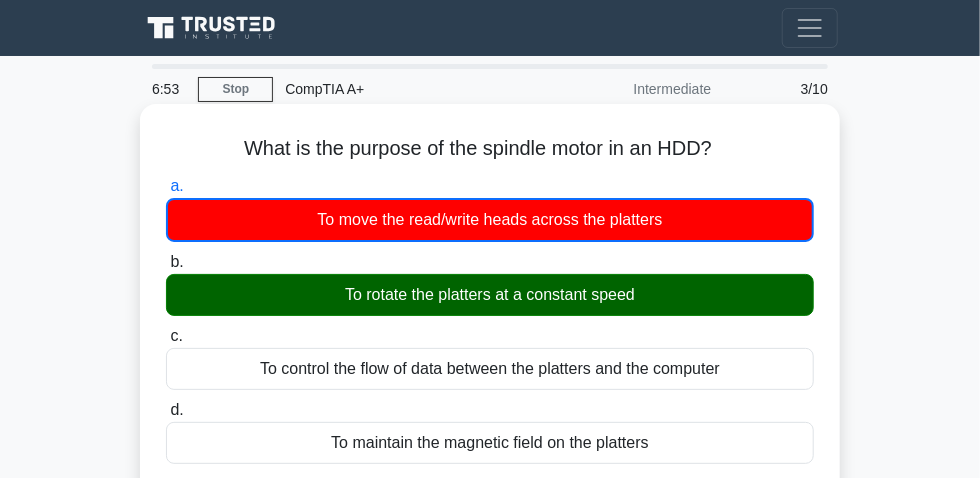 copy on "What is the purpose of the spindle motor in an HDD?" 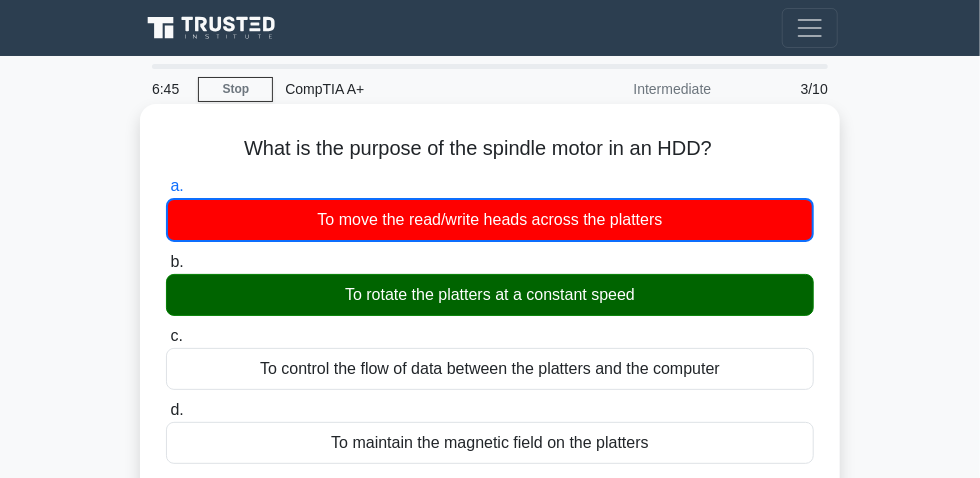 drag, startPoint x: 331, startPoint y: 304, endPoint x: 656, endPoint y: 281, distance: 325.81284 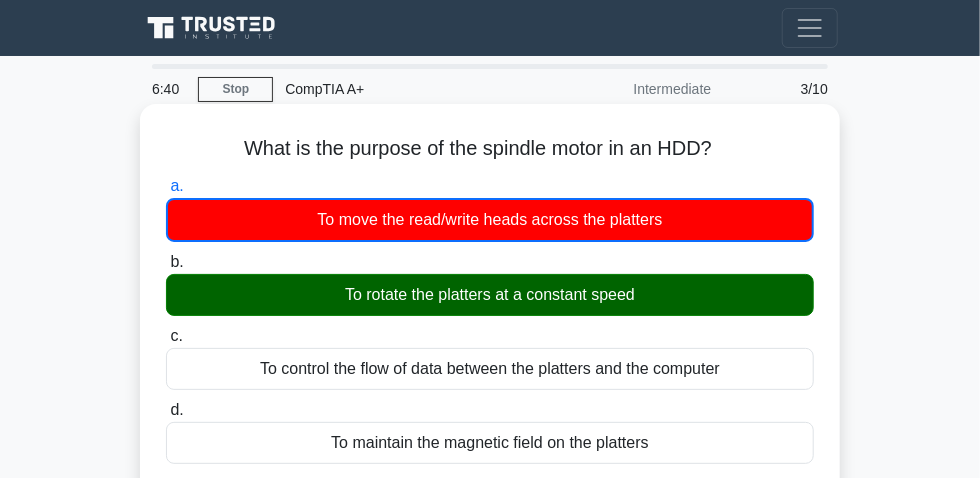 drag, startPoint x: 585, startPoint y: 309, endPoint x: 503, endPoint y: 320, distance: 82.73451 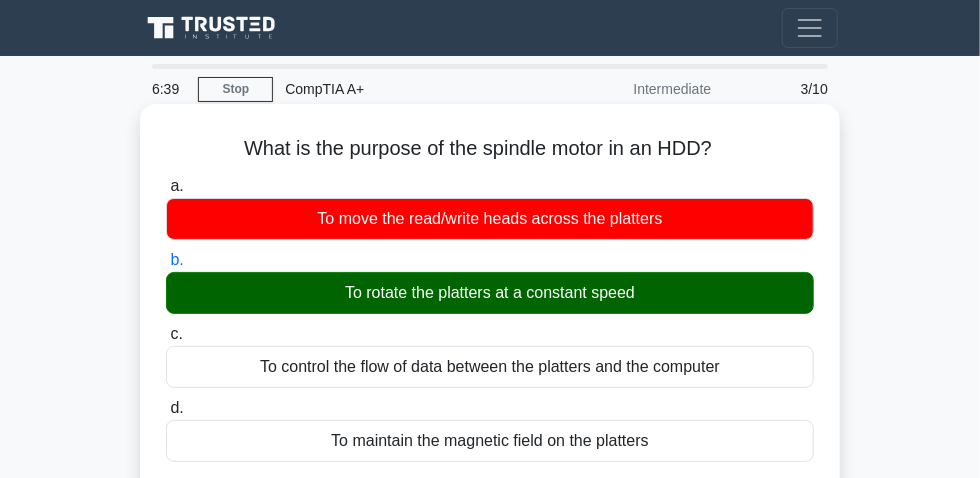 drag, startPoint x: 333, startPoint y: 302, endPoint x: 629, endPoint y: 302, distance: 296 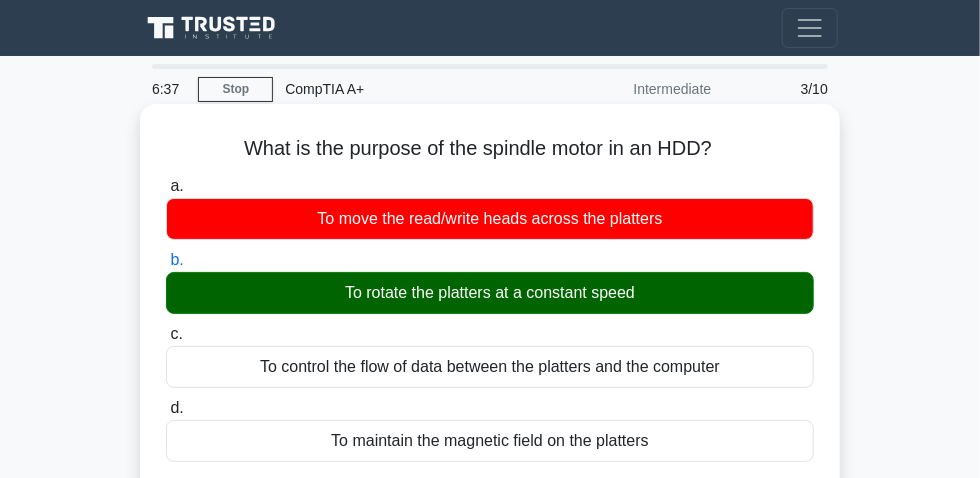 copy on "To rotate the platters at a constant speed" 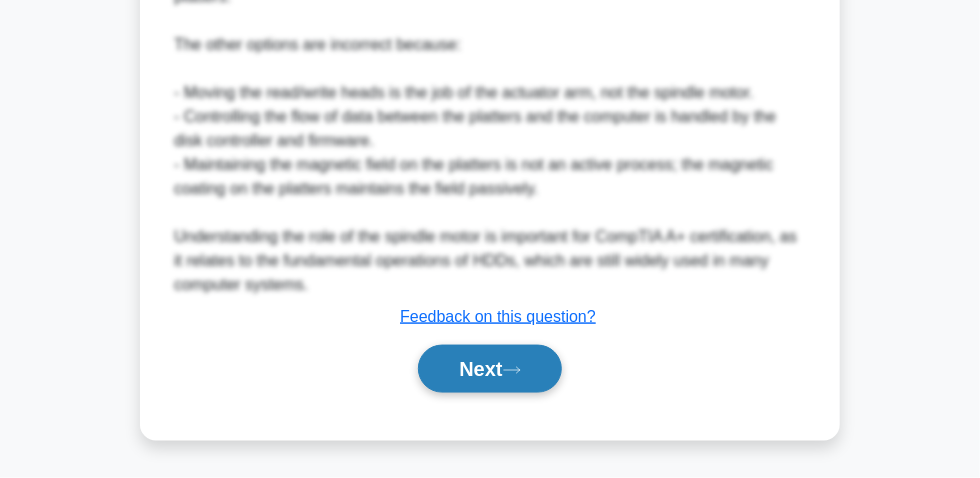 click on "Next" at bounding box center (489, 369) 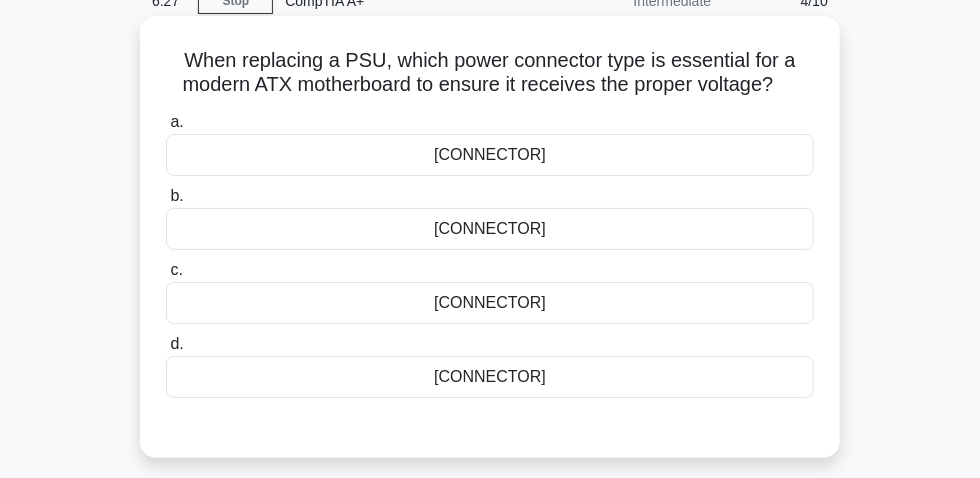 scroll, scrollTop: 56, scrollLeft: 0, axis: vertical 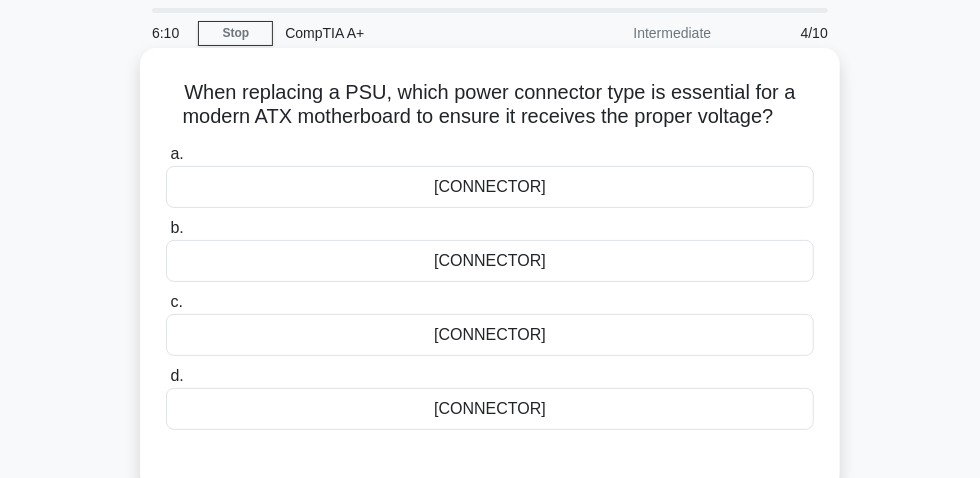 click on "24-pin ATX" at bounding box center (490, 261) 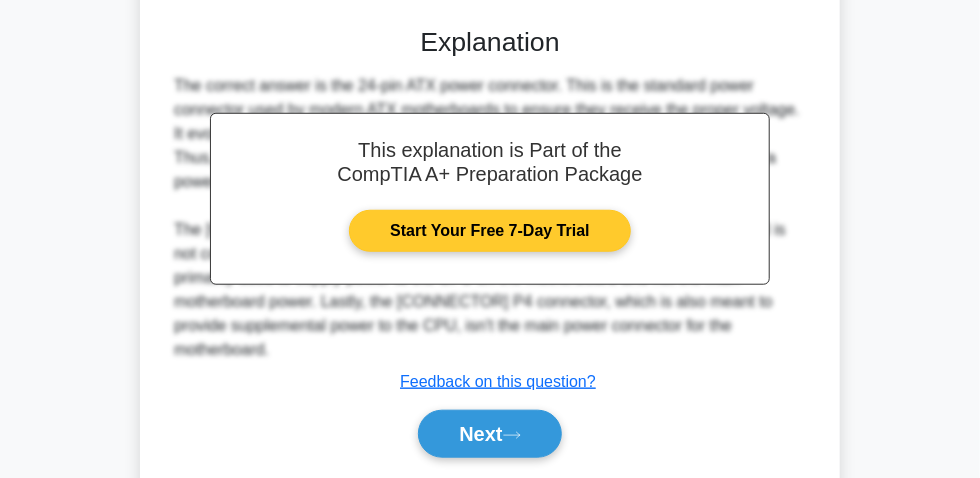 scroll, scrollTop: 602, scrollLeft: 0, axis: vertical 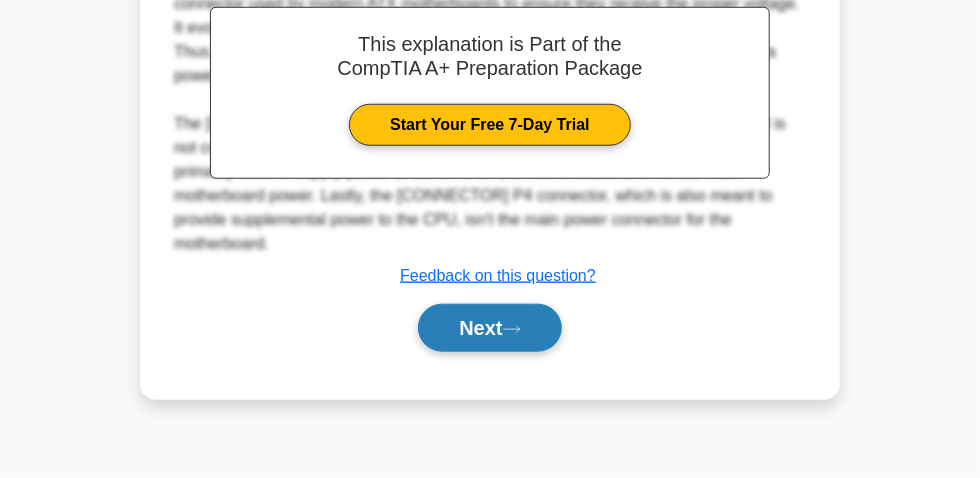 click on "Next" at bounding box center [489, 328] 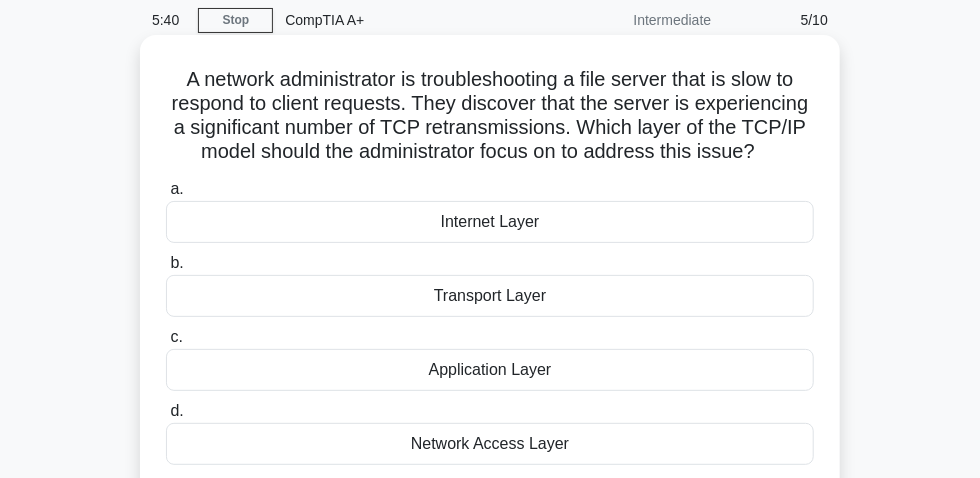 scroll, scrollTop: 147, scrollLeft: 0, axis: vertical 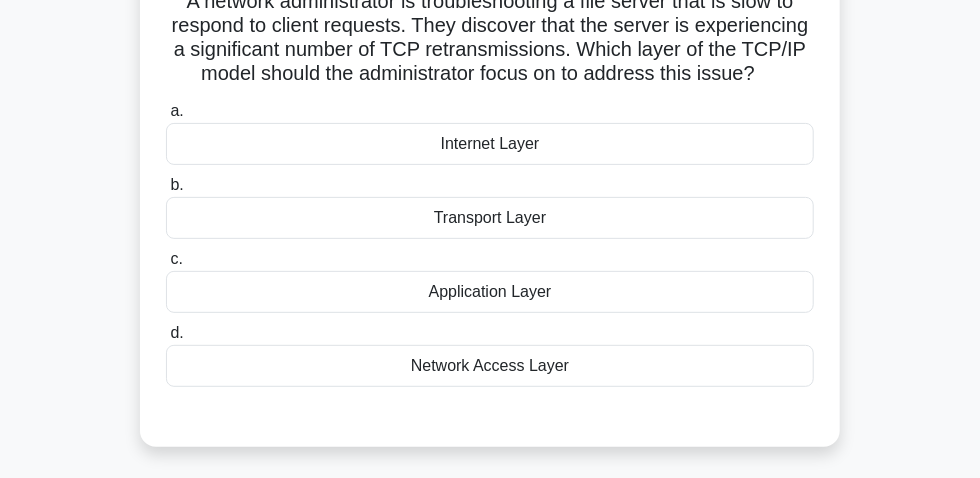 click on "Transport Layer" at bounding box center [490, 218] 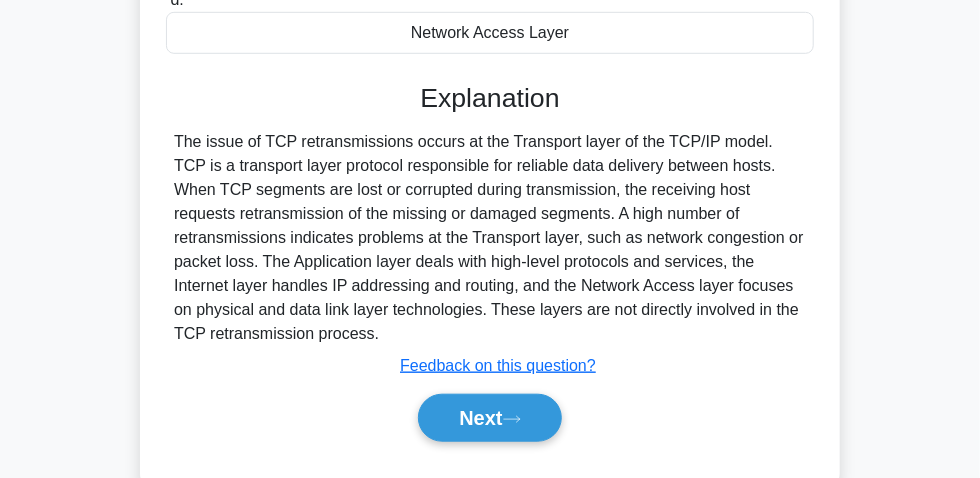 scroll, scrollTop: 511, scrollLeft: 0, axis: vertical 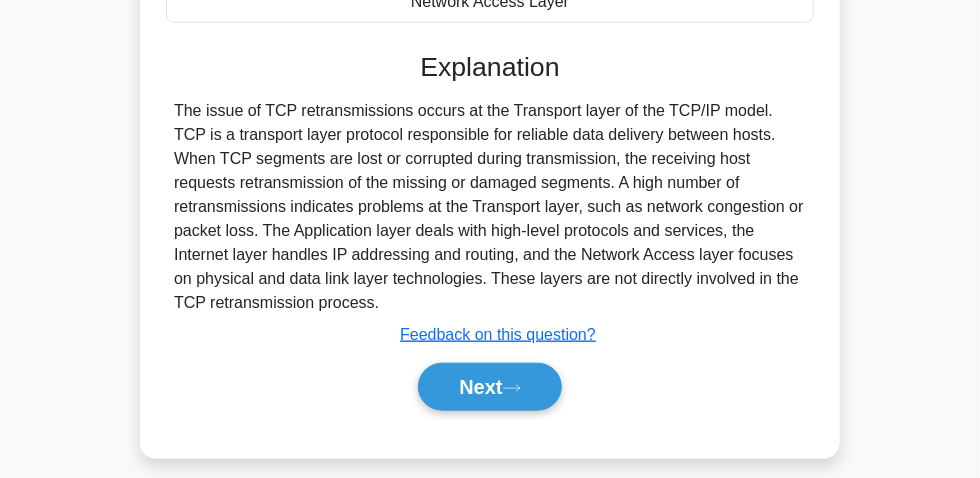 drag, startPoint x: 168, startPoint y: 121, endPoint x: 804, endPoint y: 308, distance: 662.9216 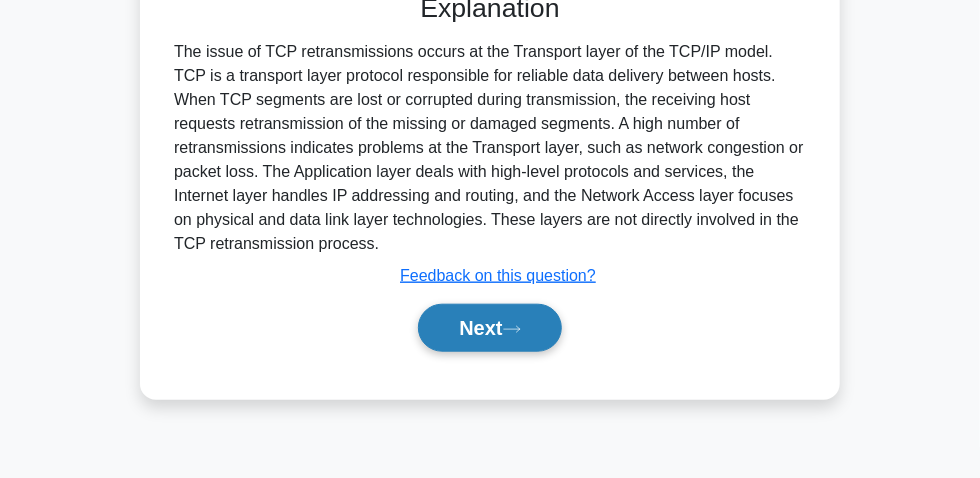 scroll, scrollTop: 602, scrollLeft: 0, axis: vertical 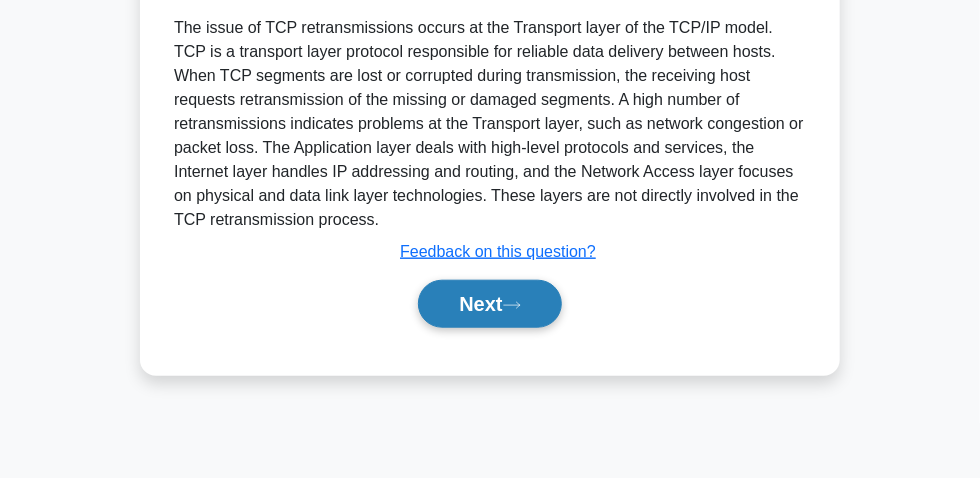 click on "Next" at bounding box center [489, 304] 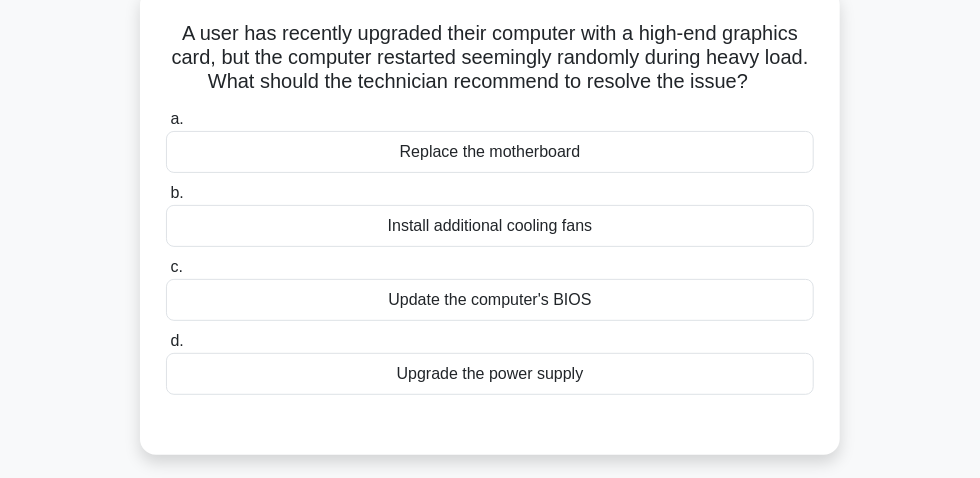 scroll, scrollTop: 147, scrollLeft: 0, axis: vertical 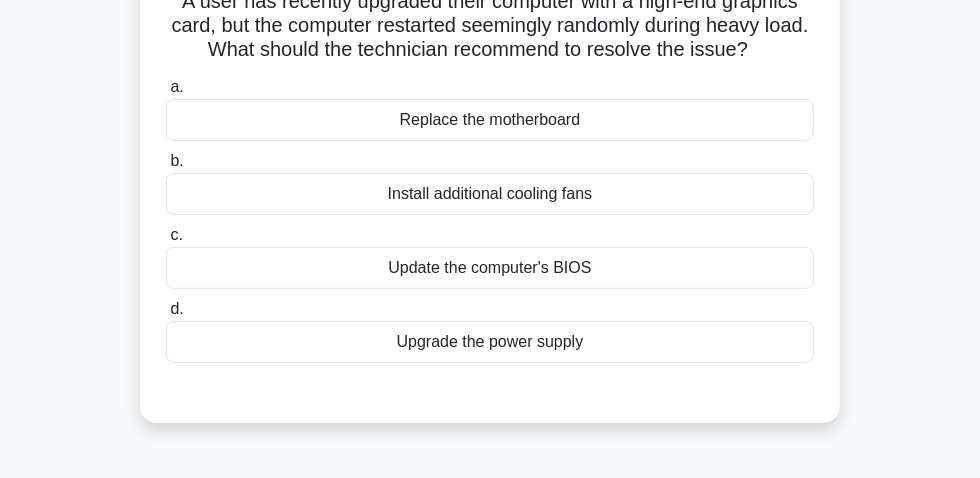 click on "Install additional cooling fans" at bounding box center (490, 194) 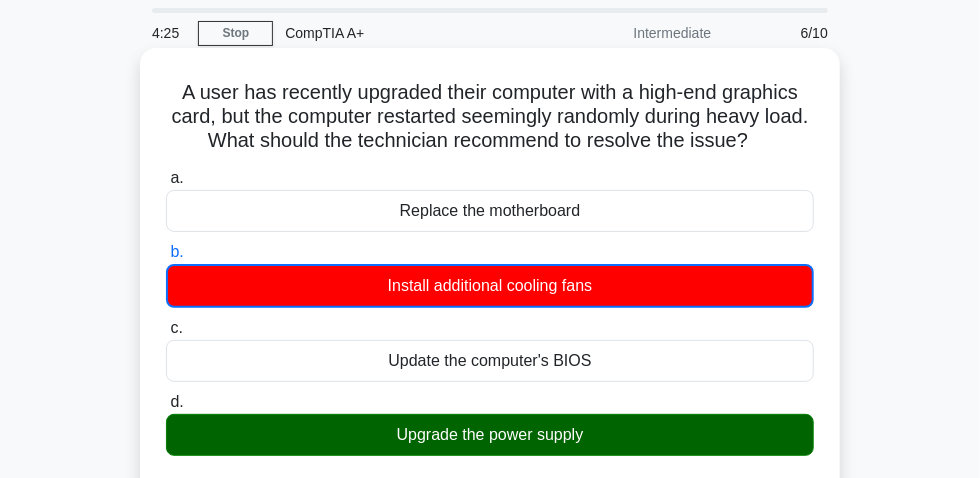 scroll, scrollTop: 147, scrollLeft: 0, axis: vertical 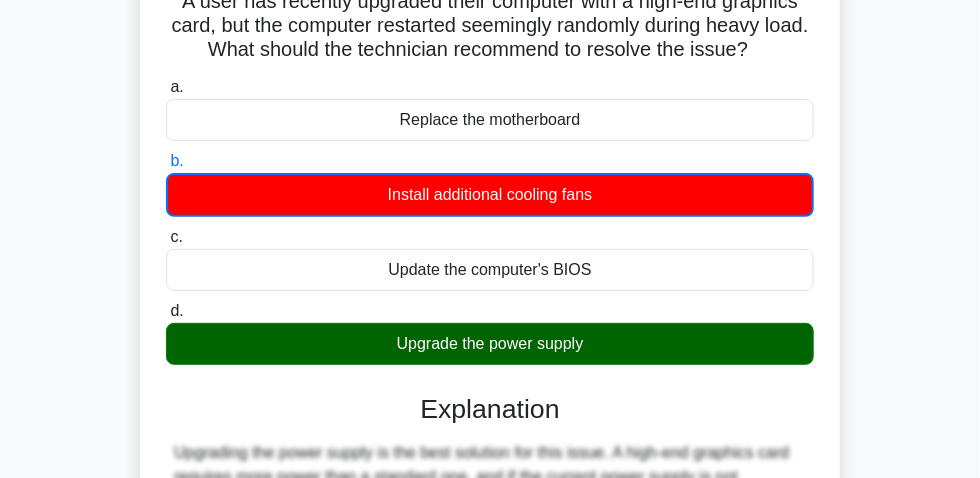drag, startPoint x: 164, startPoint y: 17, endPoint x: 824, endPoint y: 70, distance: 662.12463 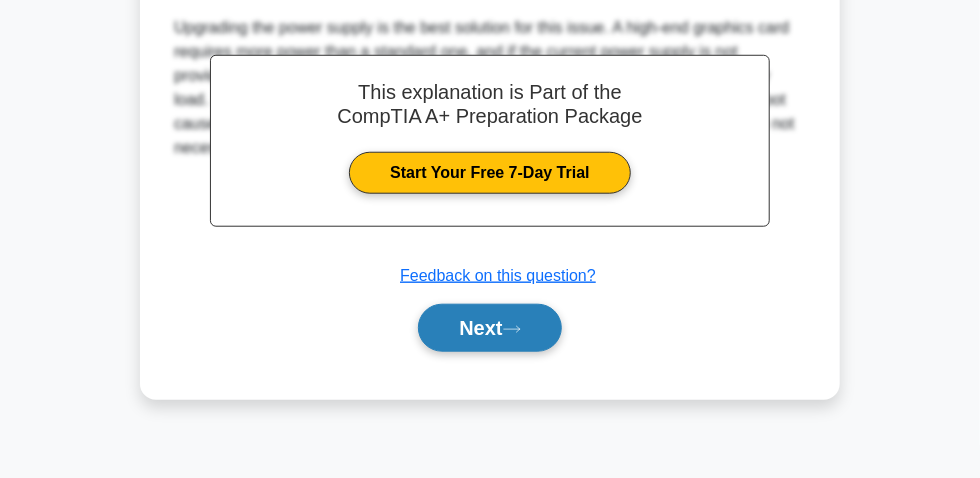 scroll, scrollTop: 602, scrollLeft: 0, axis: vertical 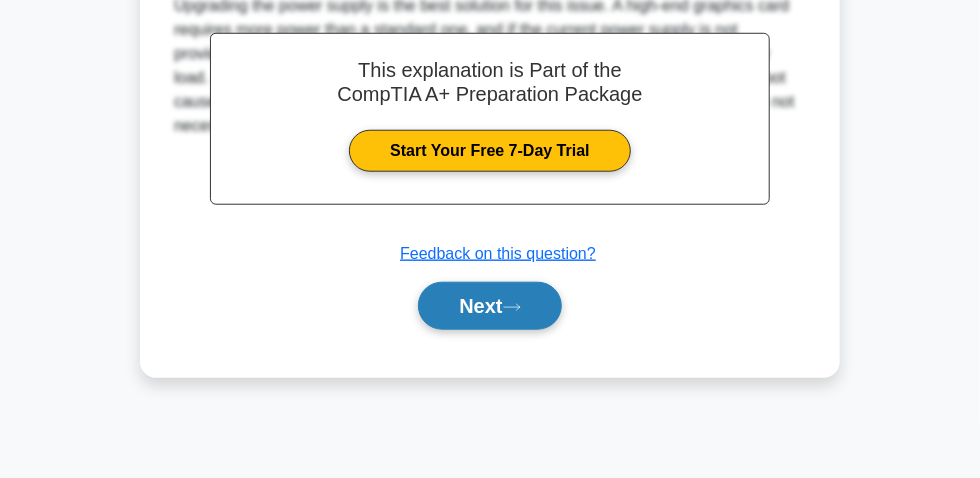 click on "Next" at bounding box center (489, 306) 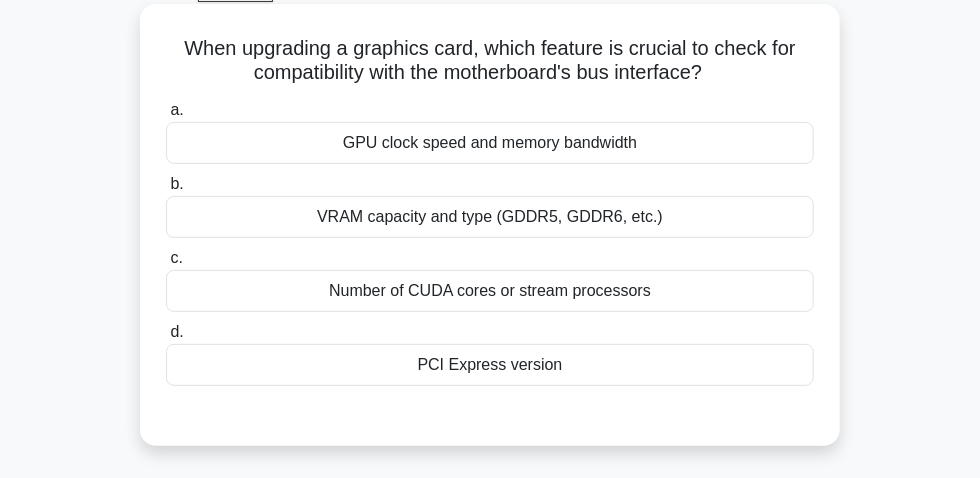 scroll, scrollTop: 56, scrollLeft: 0, axis: vertical 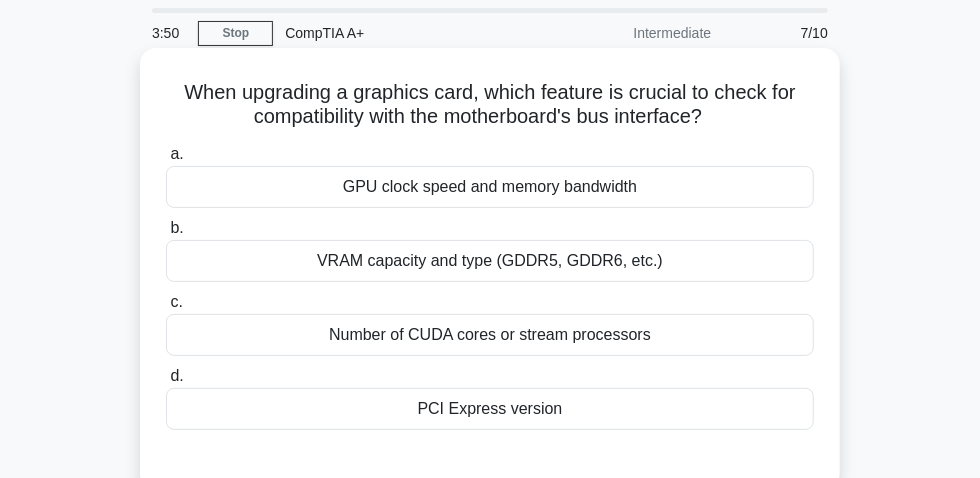 drag, startPoint x: 172, startPoint y: 104, endPoint x: 719, endPoint y: 131, distance: 547.66595 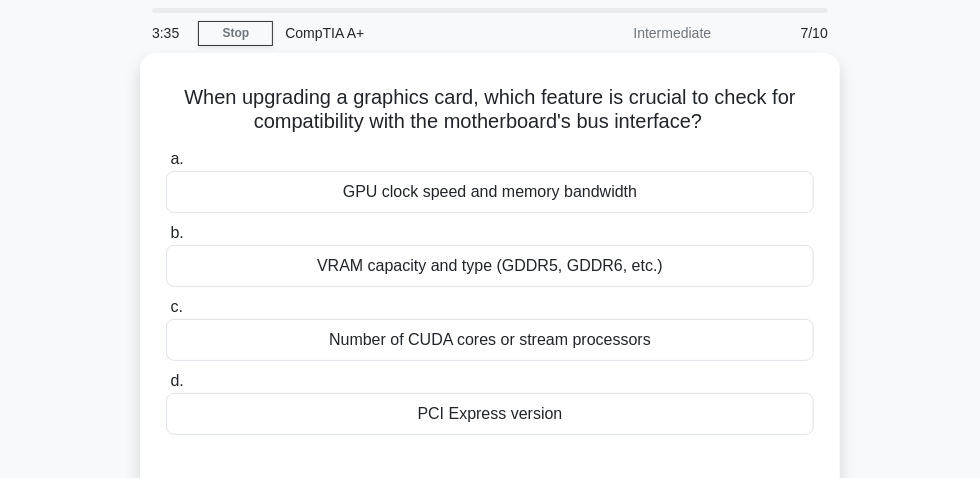 click on "When upgrading a graphics card, which feature is crucial to check for compatibility with the motherboard's bus interface?
.spinner_0XTQ{transform-origin:center;animation:spinner_y6GP .75s linear infinite}@keyframes spinner_y6GP{100%{transform:rotate(360deg)}}
a.
GPU clock speed and memory bandwidth
b. c. d." at bounding box center [490, 286] 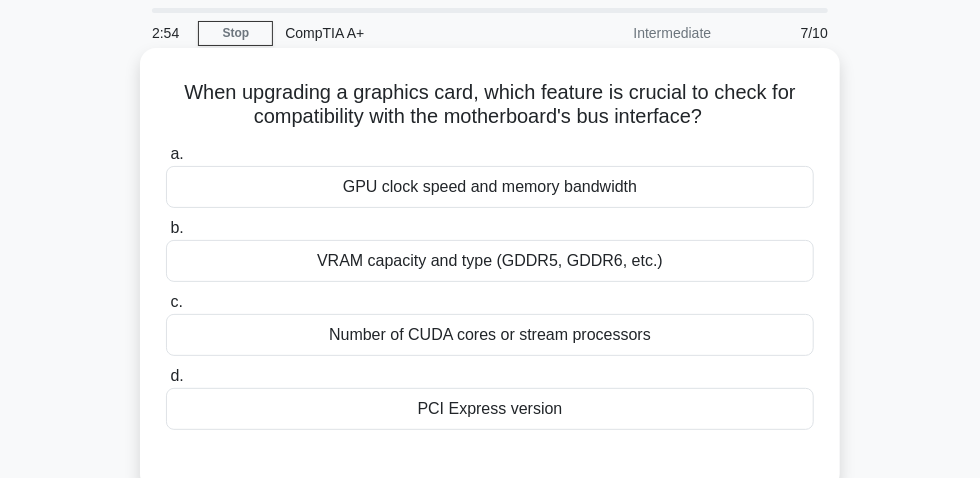 click on "GPU clock speed and memory bandwidth" at bounding box center (490, 187) 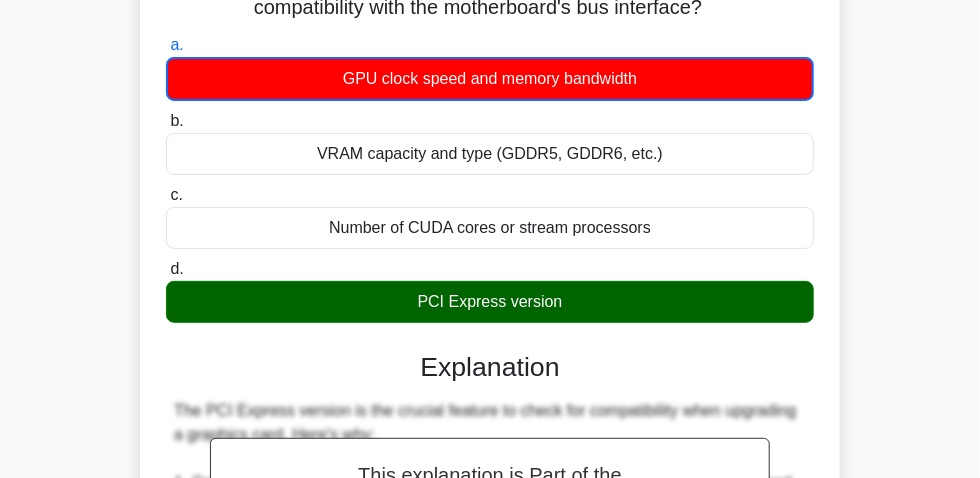 scroll, scrollTop: 56, scrollLeft: 0, axis: vertical 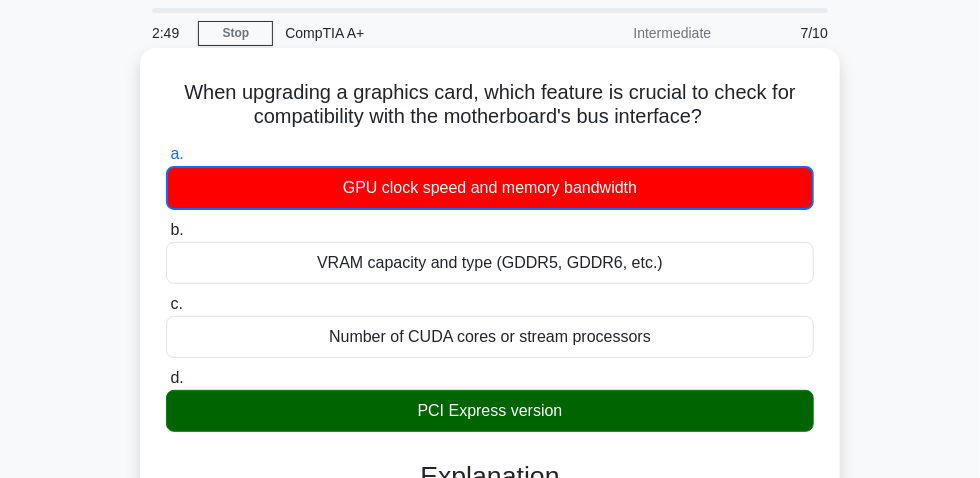 drag, startPoint x: 174, startPoint y: 89, endPoint x: 757, endPoint y: 142, distance: 585.4041 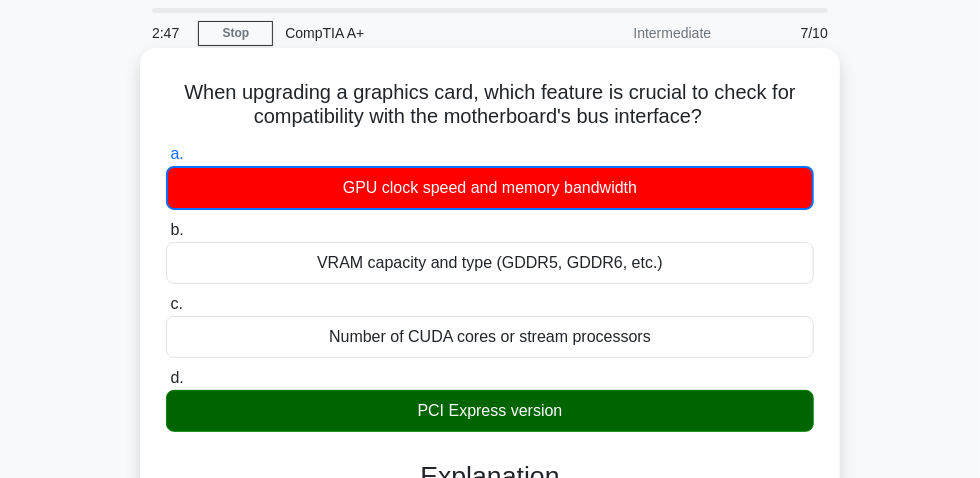 copy on "When upgrading a graphics card, which feature is crucial to check for compatibility with the motherboard's bus interface?" 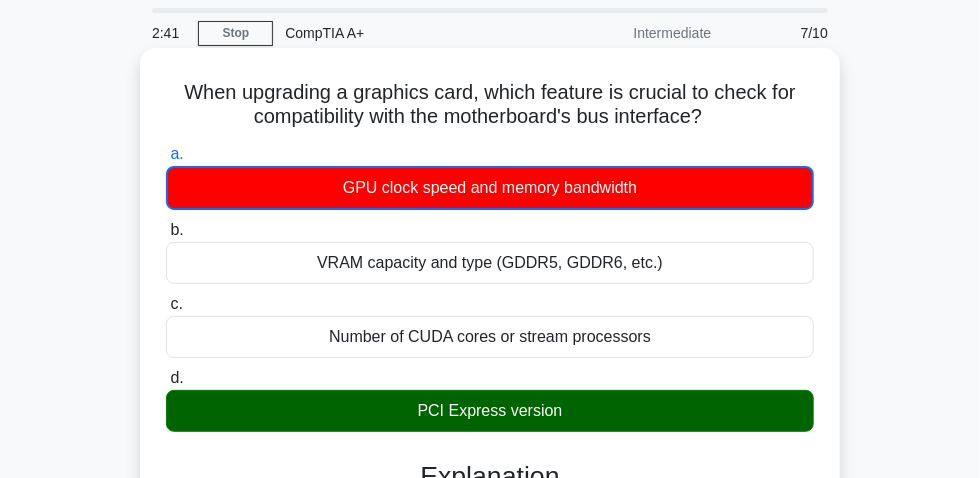 drag, startPoint x: 474, startPoint y: 411, endPoint x: 530, endPoint y: 420, distance: 56.718605 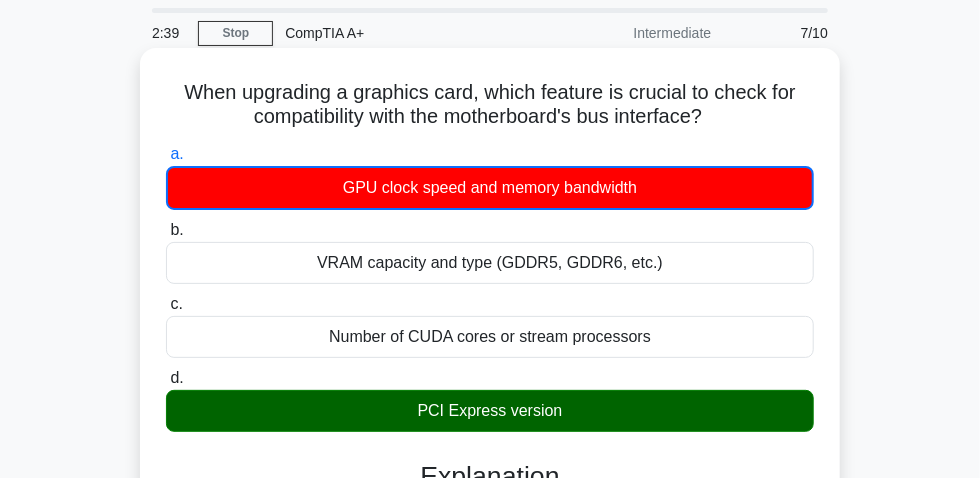 copy on "PCI Express version" 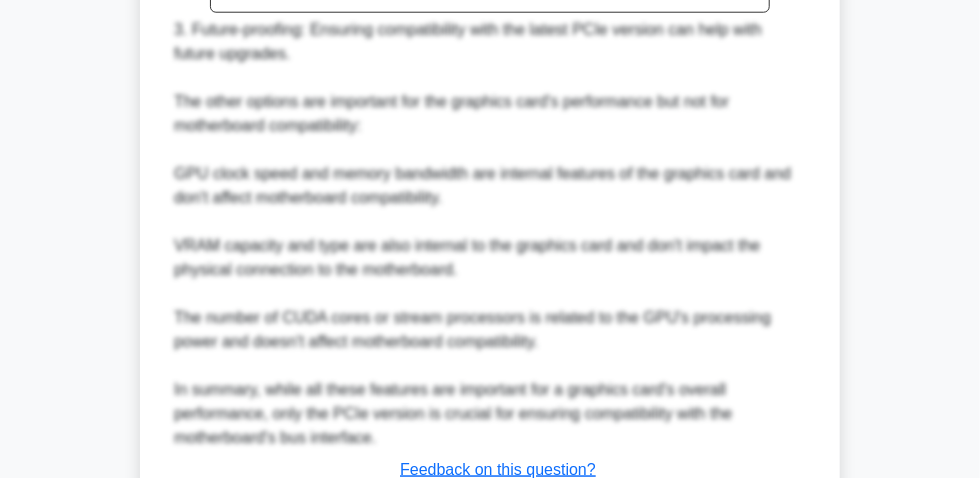 scroll, scrollTop: 874, scrollLeft: 0, axis: vertical 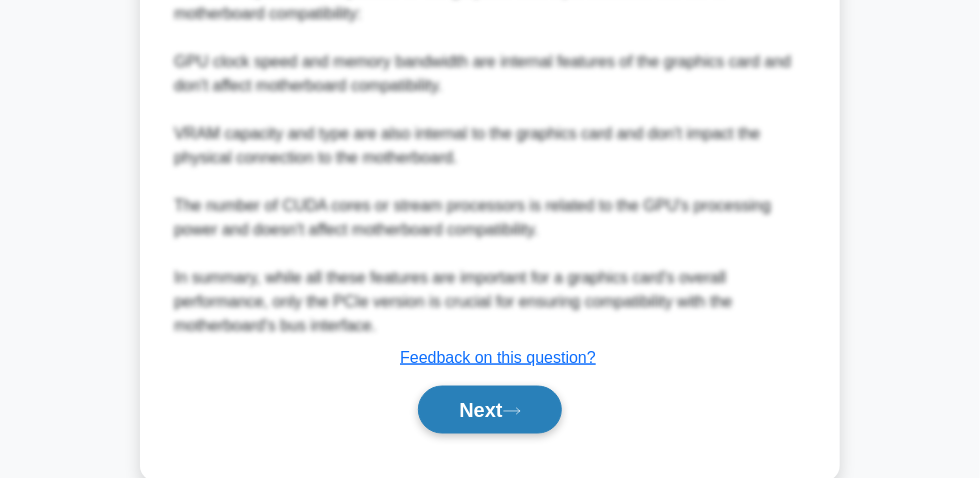 click on "Next" at bounding box center (489, 410) 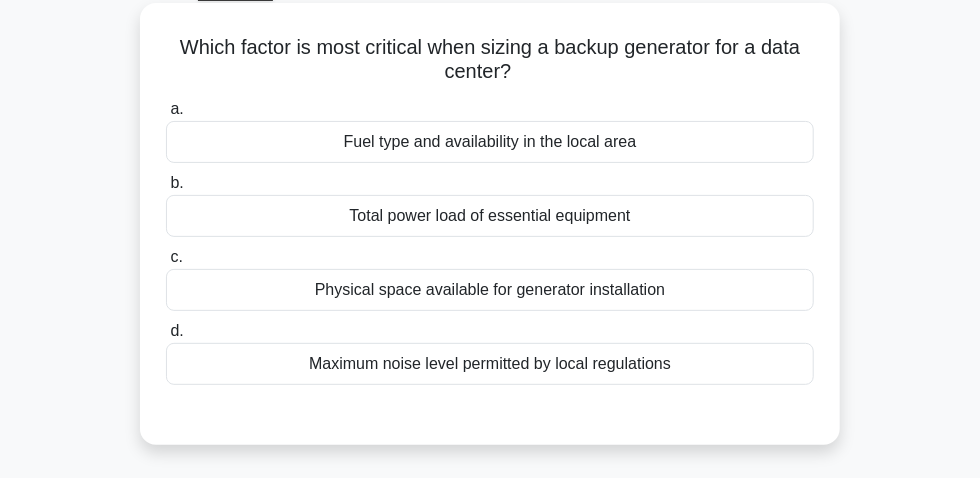 scroll, scrollTop: 56, scrollLeft: 0, axis: vertical 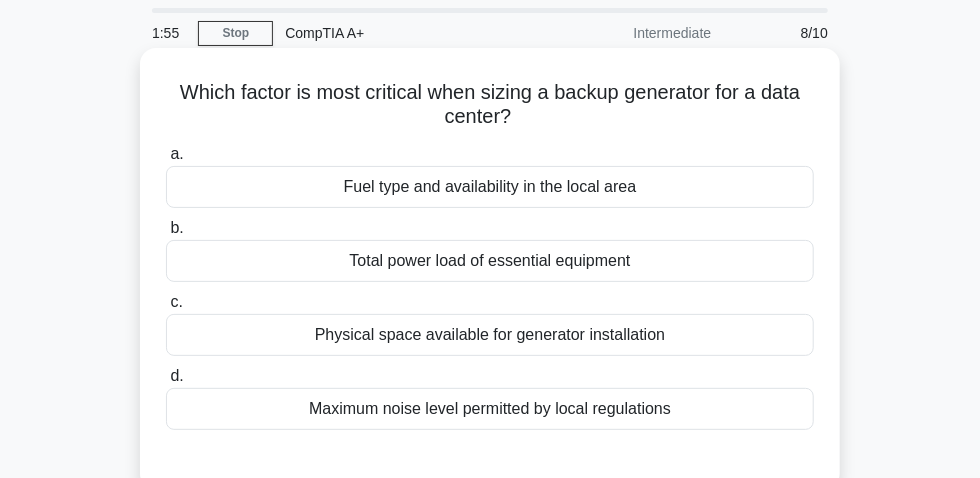 click on "Total power load of essential equipment" at bounding box center (490, 261) 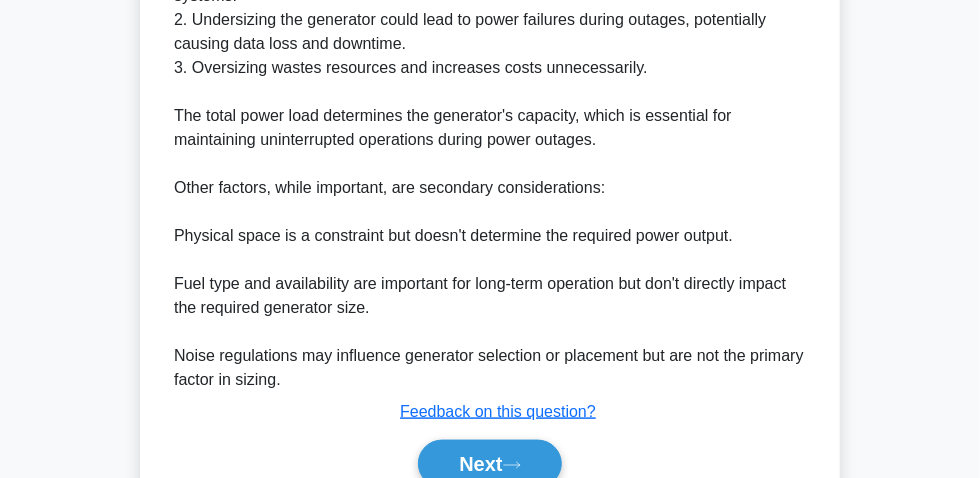 scroll, scrollTop: 776, scrollLeft: 0, axis: vertical 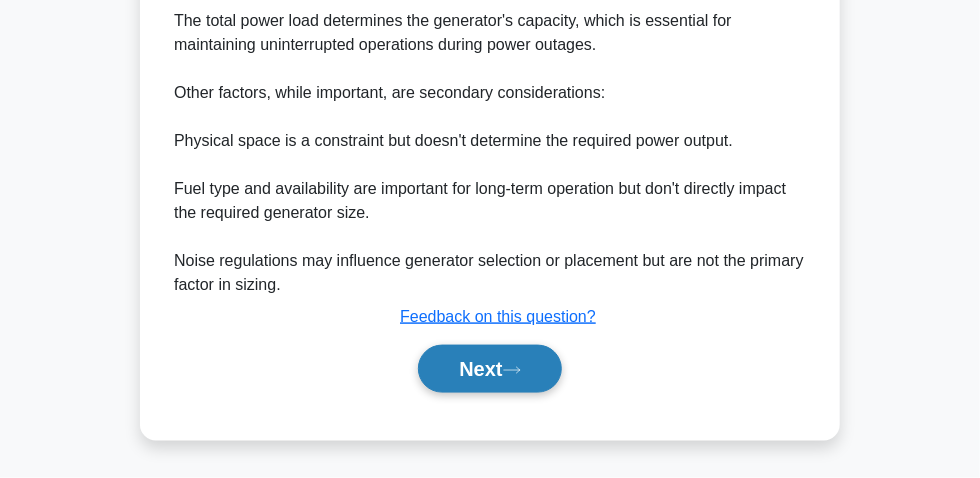 click on "Next" at bounding box center (489, 369) 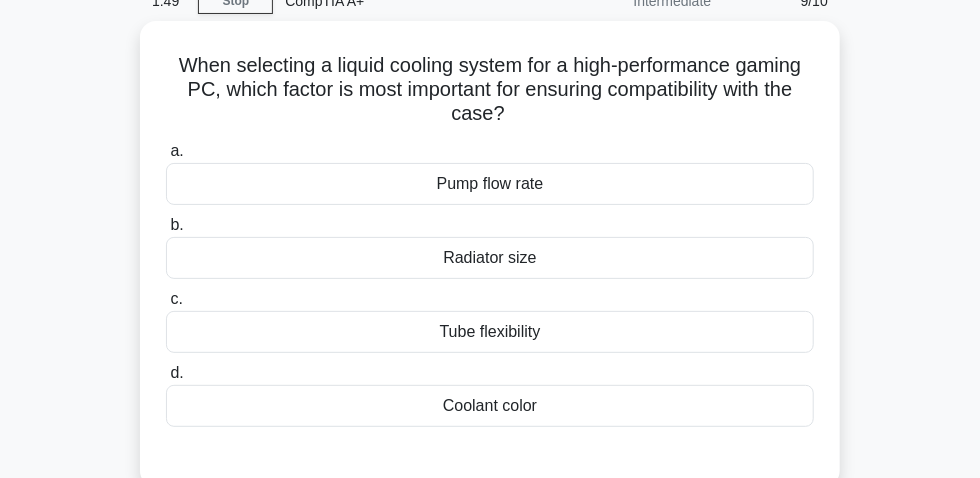 scroll, scrollTop: 56, scrollLeft: 0, axis: vertical 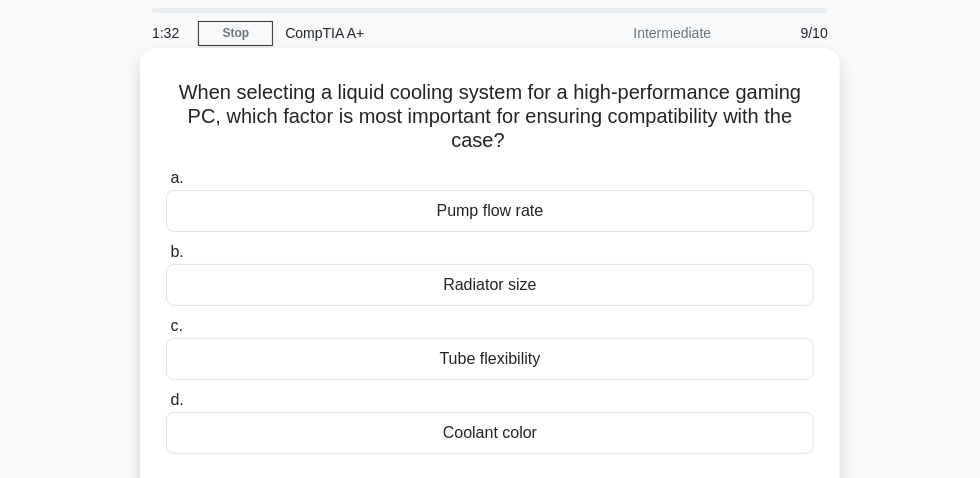 click on "Radiator size" at bounding box center (490, 285) 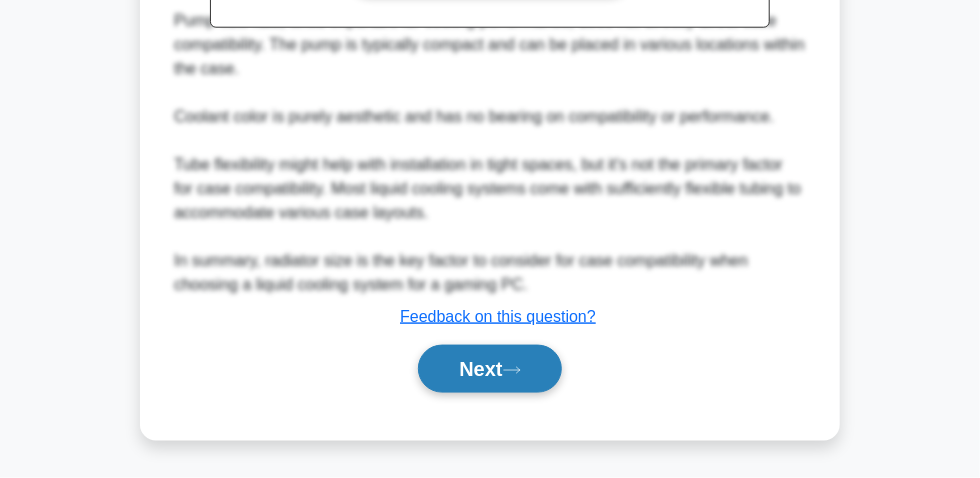 click on "Next" at bounding box center [489, 369] 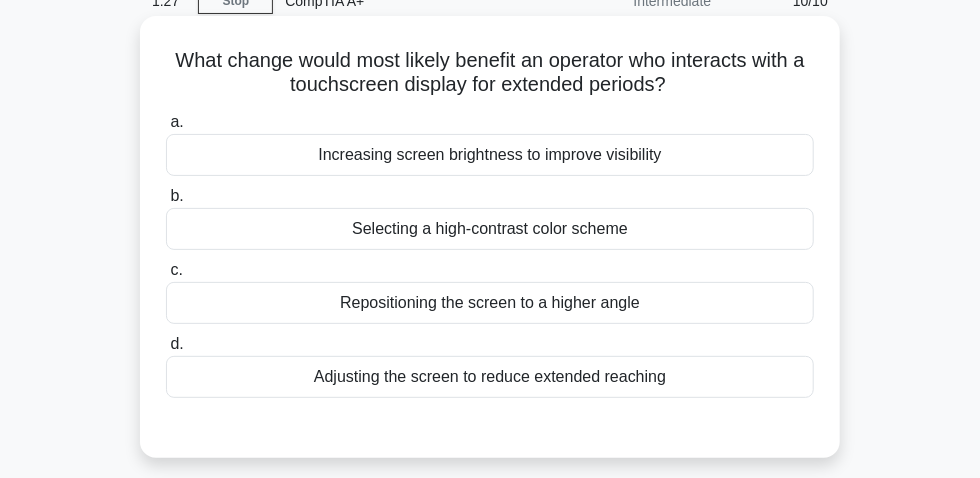 scroll, scrollTop: 56, scrollLeft: 0, axis: vertical 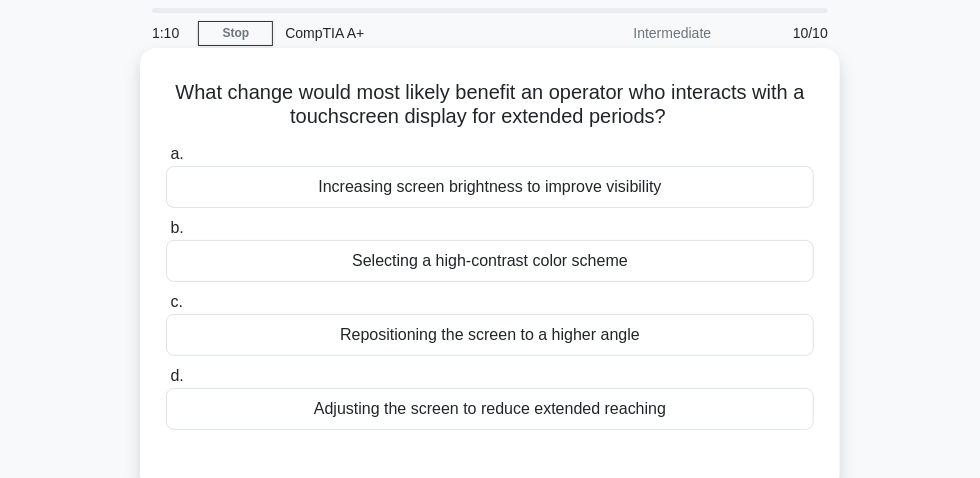 drag, startPoint x: 167, startPoint y: 95, endPoint x: 649, endPoint y: 120, distance: 482.64792 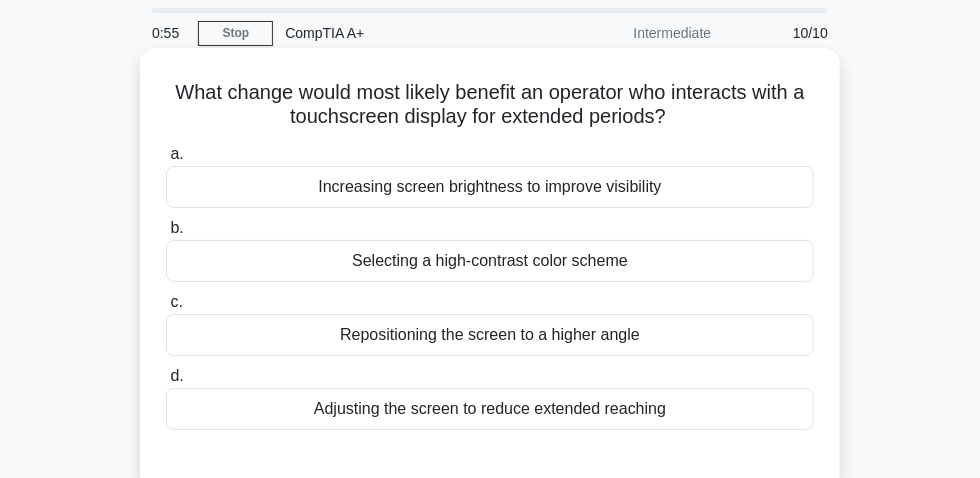 scroll, scrollTop: 147, scrollLeft: 0, axis: vertical 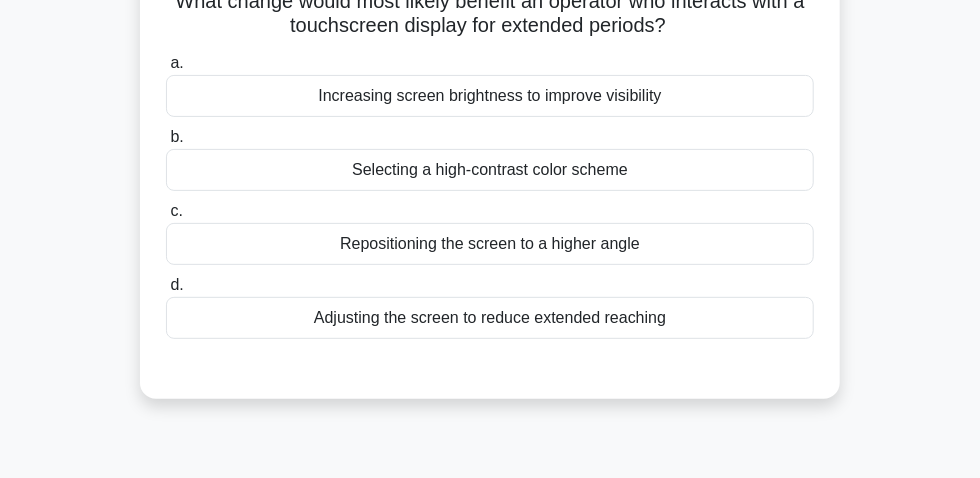 click on "Adjusting the screen to reduce extended reaching" at bounding box center (490, 318) 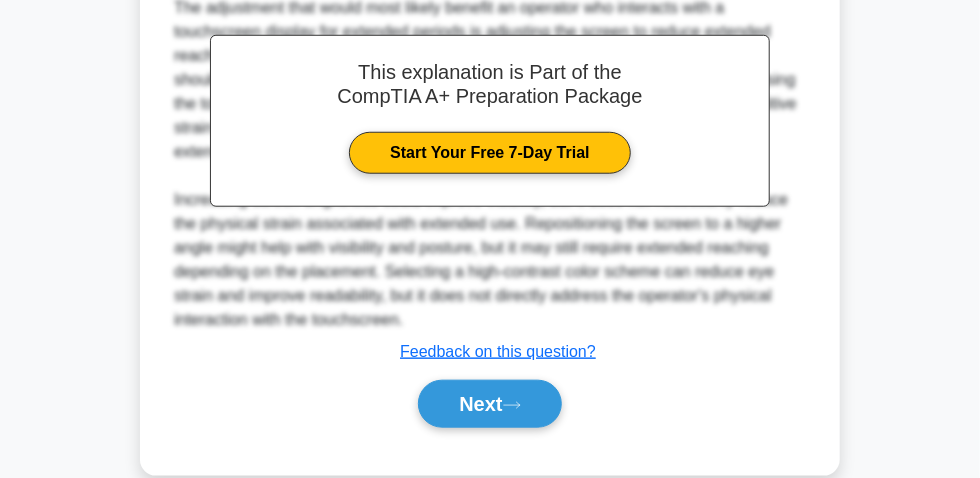 scroll, scrollTop: 608, scrollLeft: 0, axis: vertical 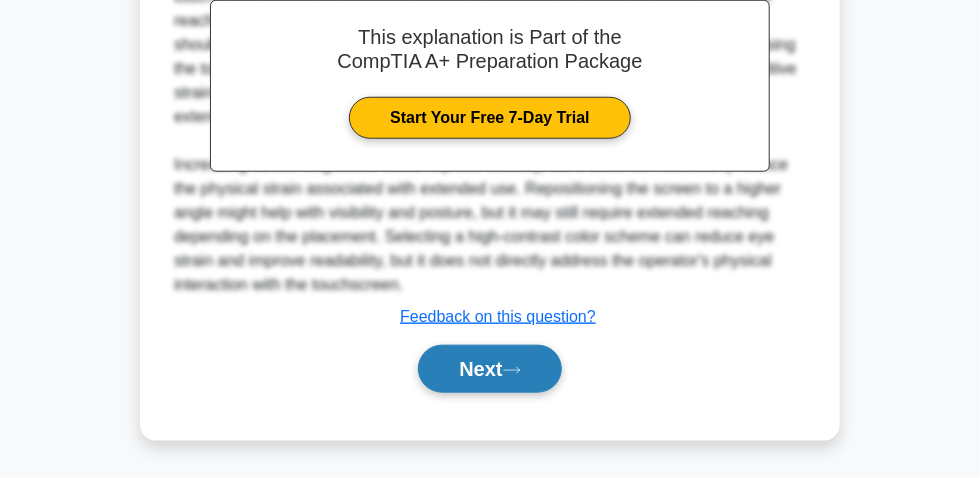 click on "Next" at bounding box center [489, 369] 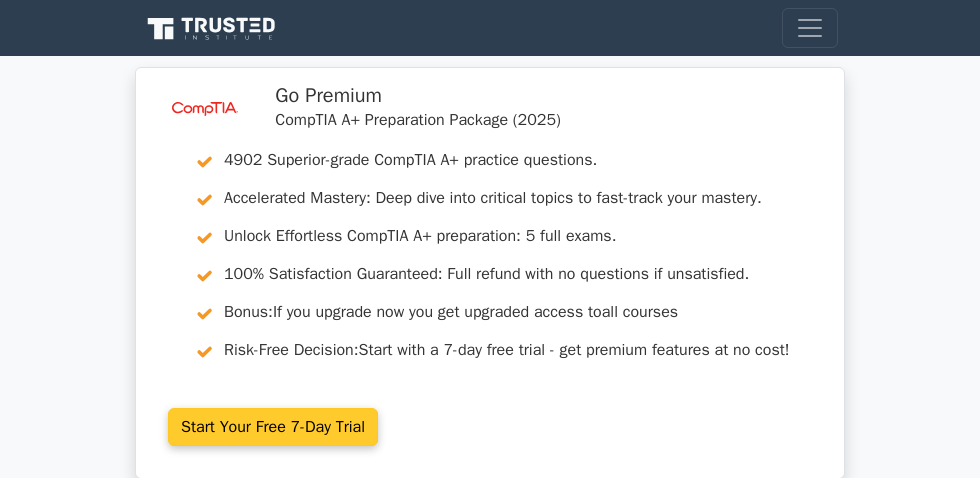 scroll, scrollTop: 0, scrollLeft: 0, axis: both 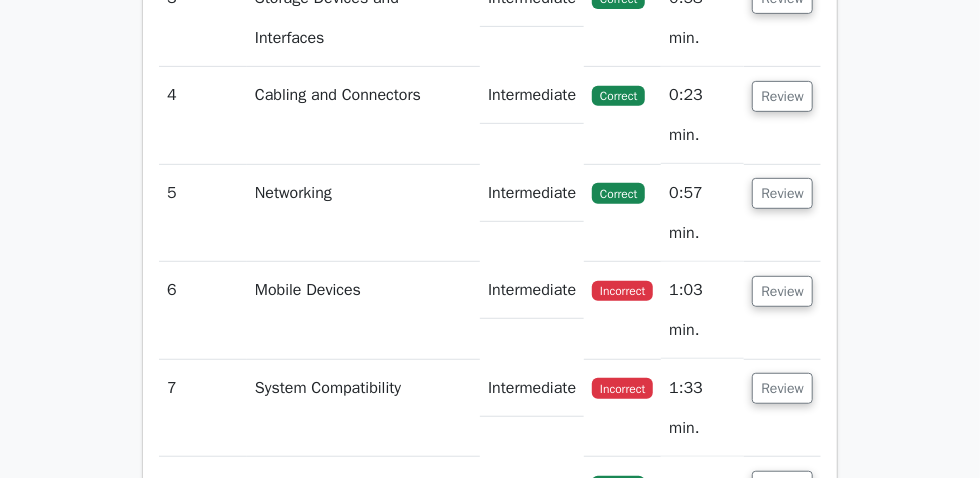 click on "Review" at bounding box center [782, 681] 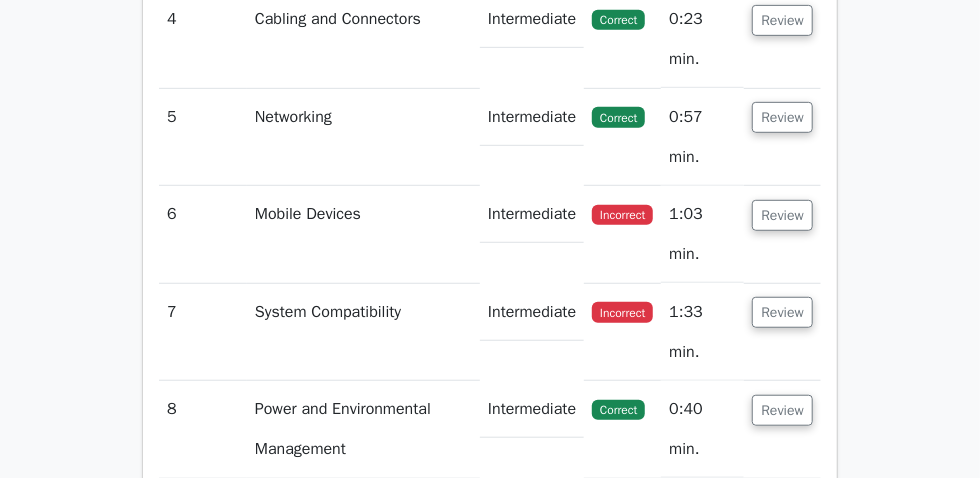 scroll, scrollTop: 3181, scrollLeft: 0, axis: vertical 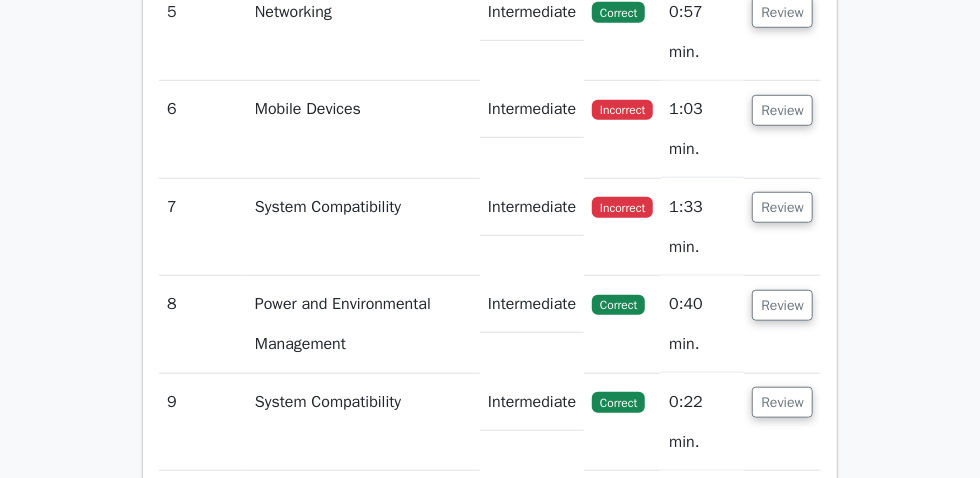 drag, startPoint x: 312, startPoint y: 406, endPoint x: 687, endPoint y: 406, distance: 375 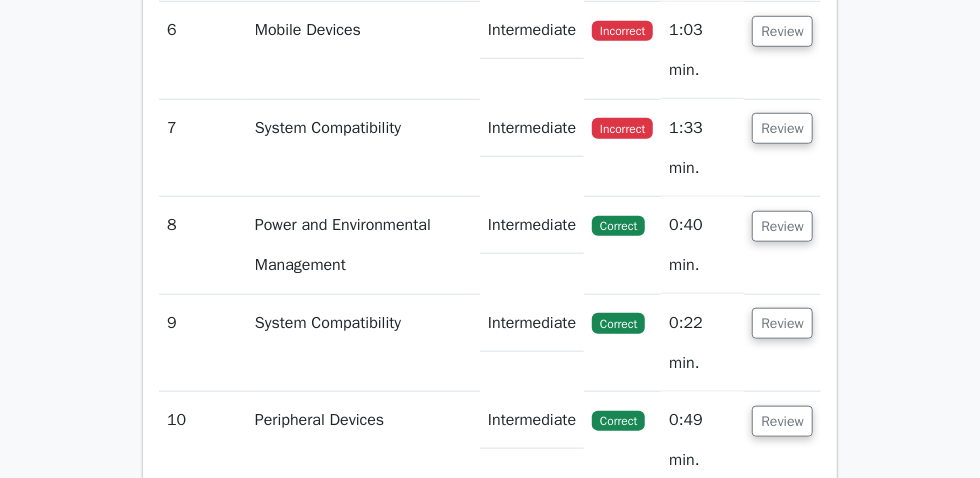 scroll, scrollTop: 3363, scrollLeft: 0, axis: vertical 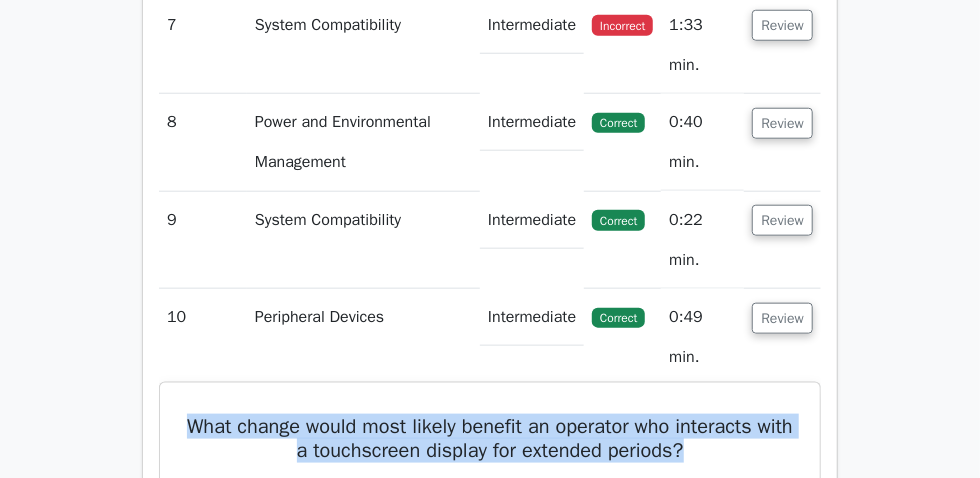 drag, startPoint x: 295, startPoint y: 220, endPoint x: 632, endPoint y: 228, distance: 337.09494 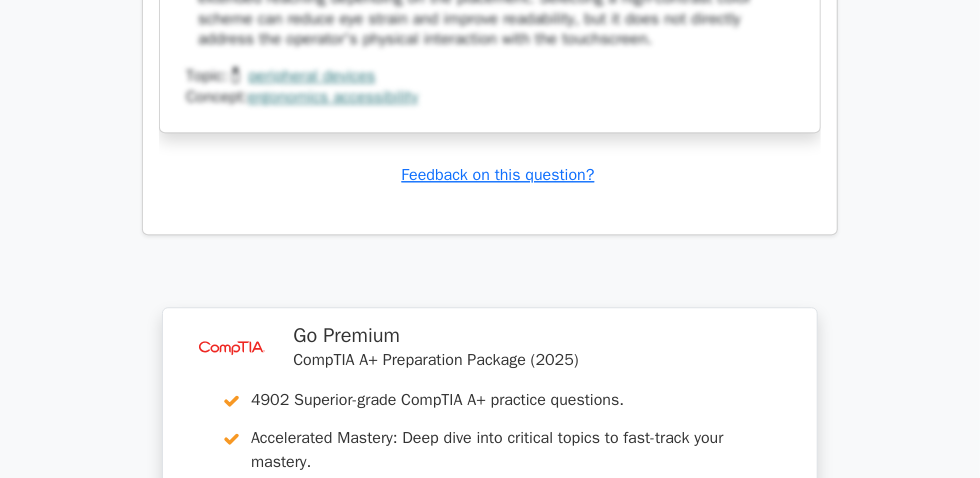 scroll, scrollTop: 4580, scrollLeft: 0, axis: vertical 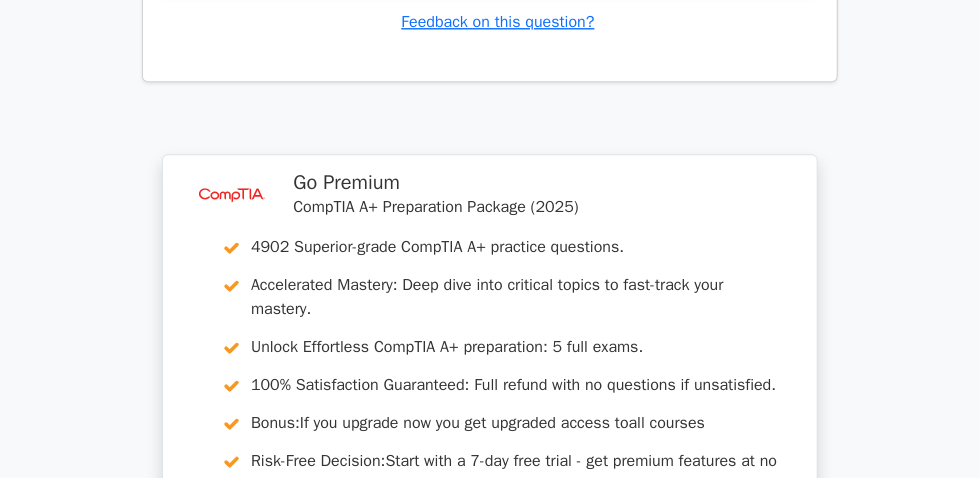 click on "Continue practicing" at bounding box center [415, 705] 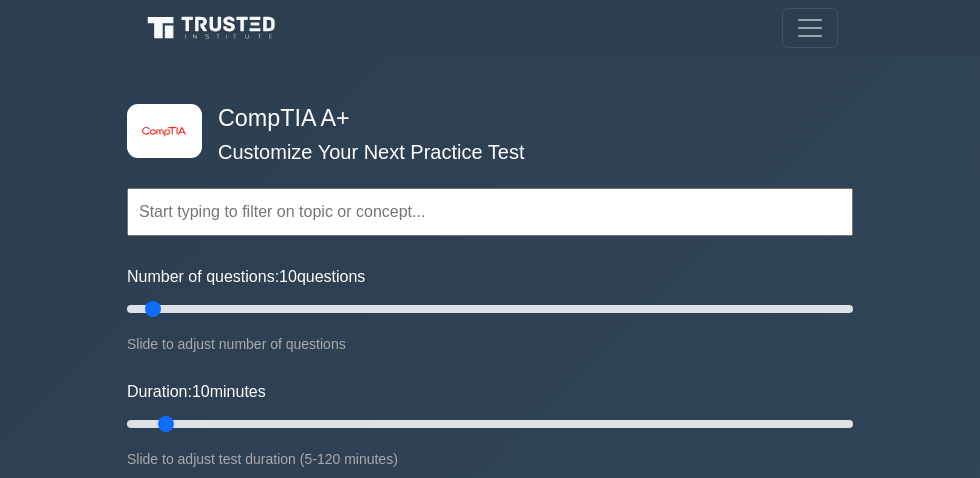 scroll, scrollTop: 0, scrollLeft: 0, axis: both 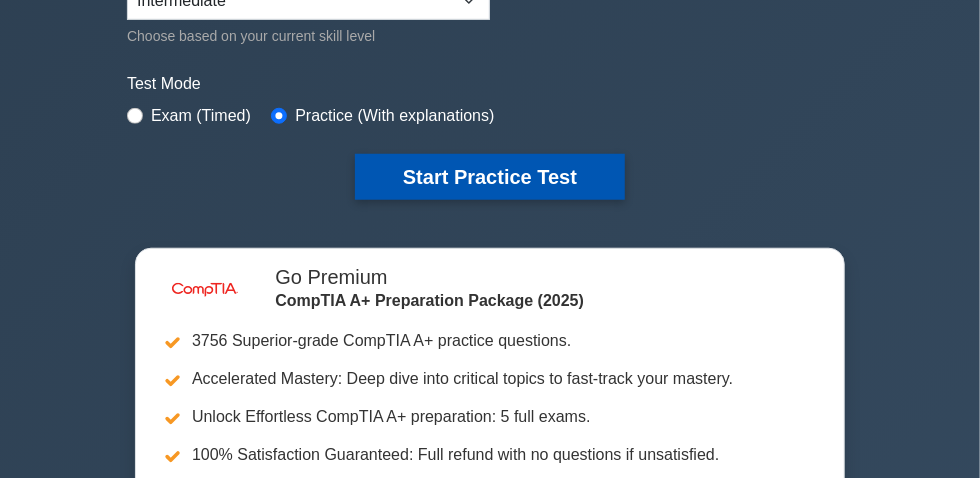 click on "Start Practice Test" at bounding box center (490, 177) 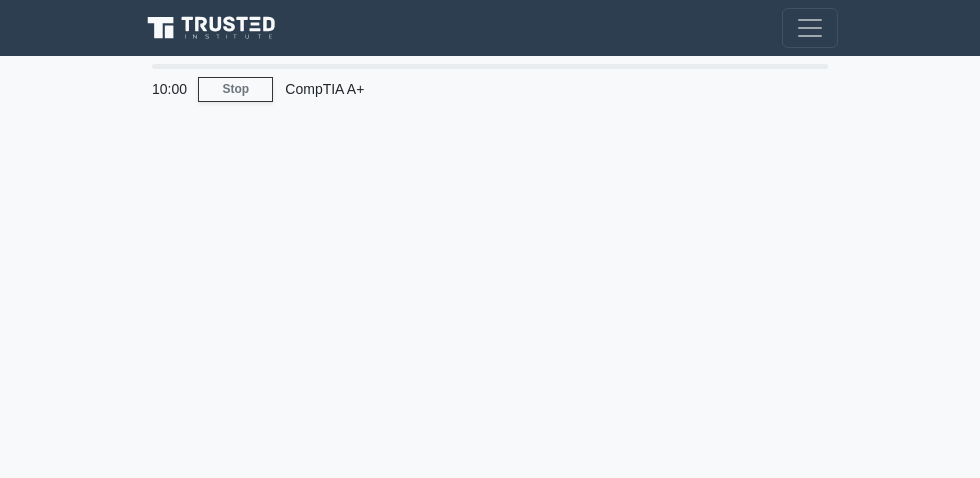 scroll, scrollTop: 0, scrollLeft: 0, axis: both 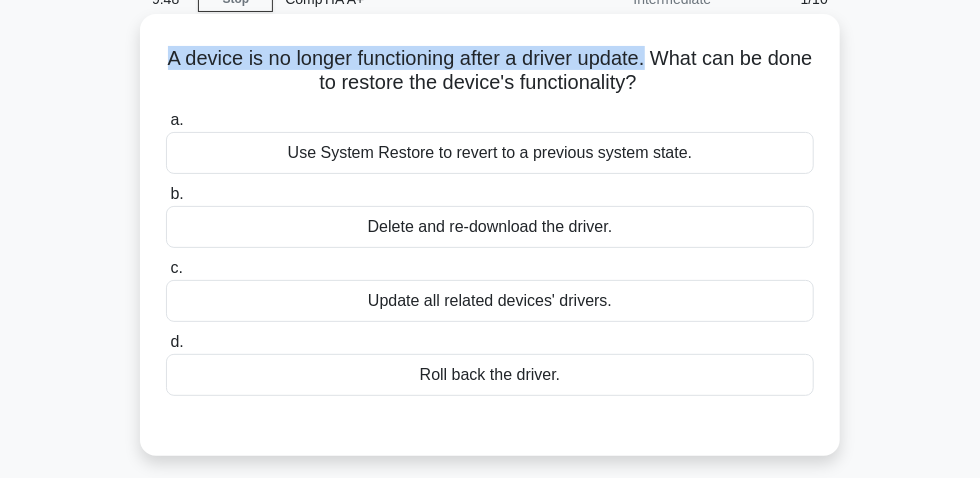 drag, startPoint x: 181, startPoint y: 71, endPoint x: 679, endPoint y: 55, distance: 498.25696 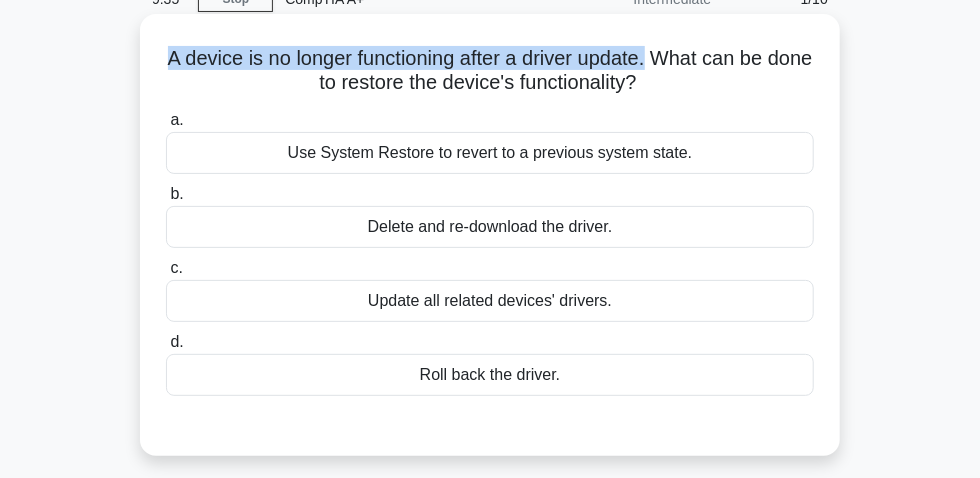 drag, startPoint x: 689, startPoint y: 57, endPoint x: 704, endPoint y: 86, distance: 32.649654 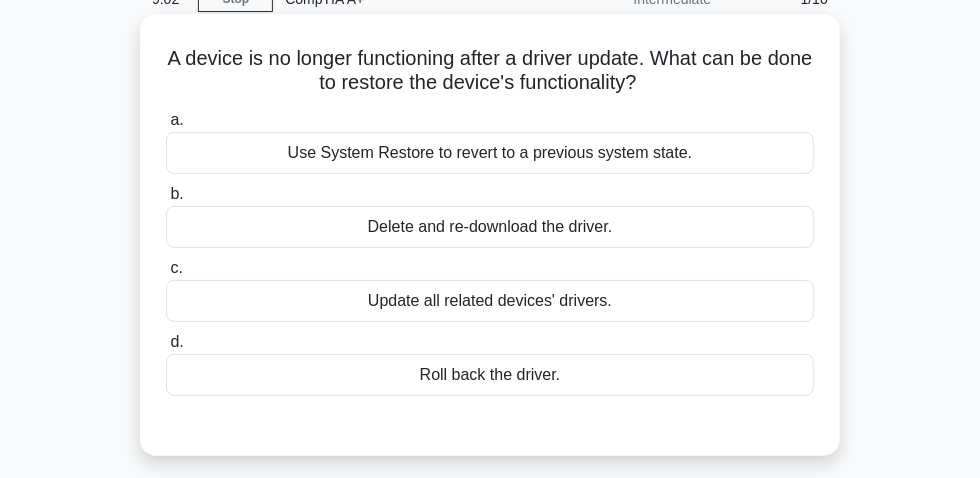 click on "Roll back the driver." at bounding box center (490, 375) 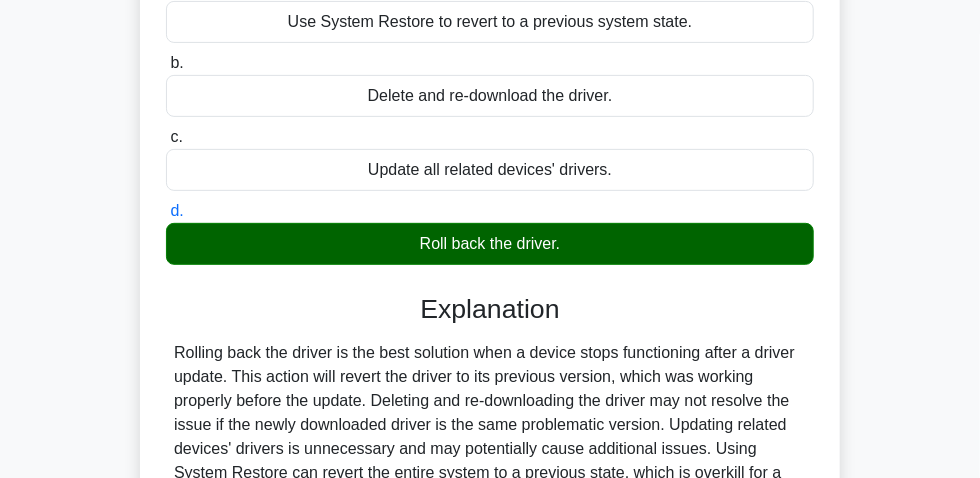 scroll, scrollTop: 454, scrollLeft: 0, axis: vertical 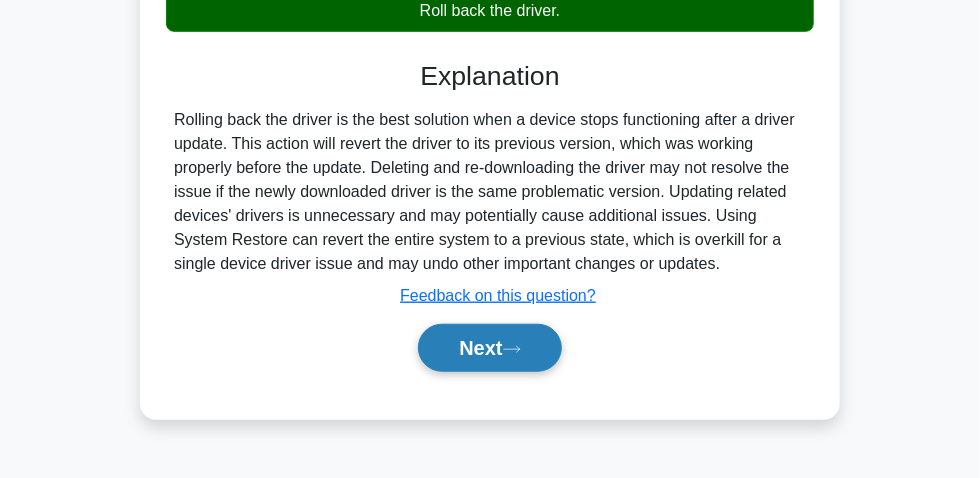 click on "Next" at bounding box center [489, 348] 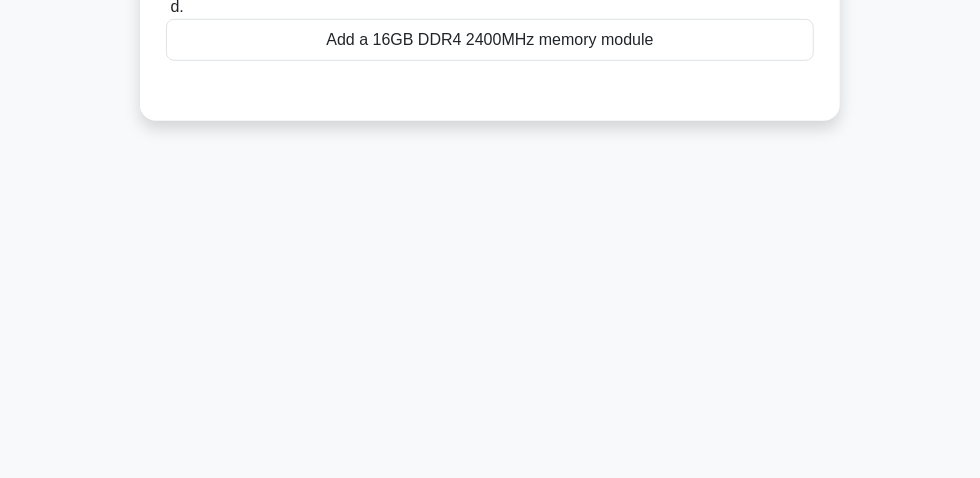 scroll, scrollTop: 90, scrollLeft: 0, axis: vertical 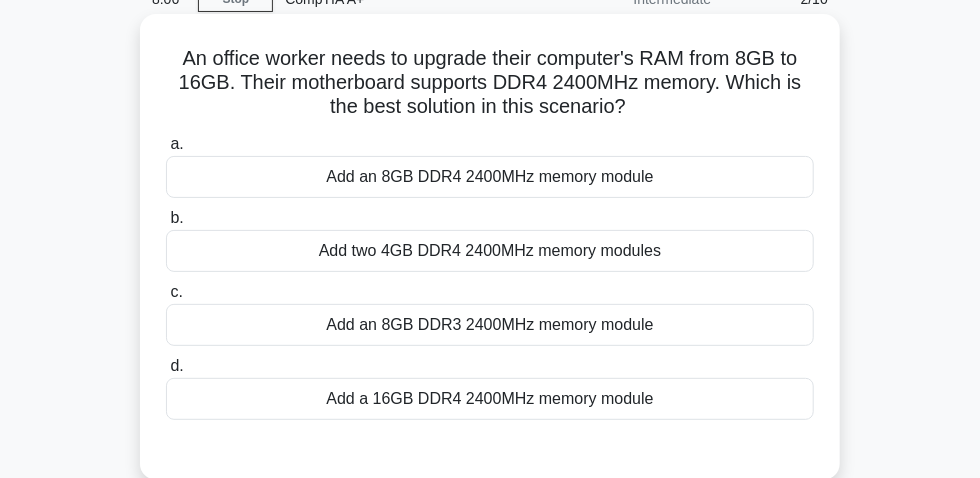 click on "Add an 8GB DDR4 2400MHz memory module" at bounding box center (490, 177) 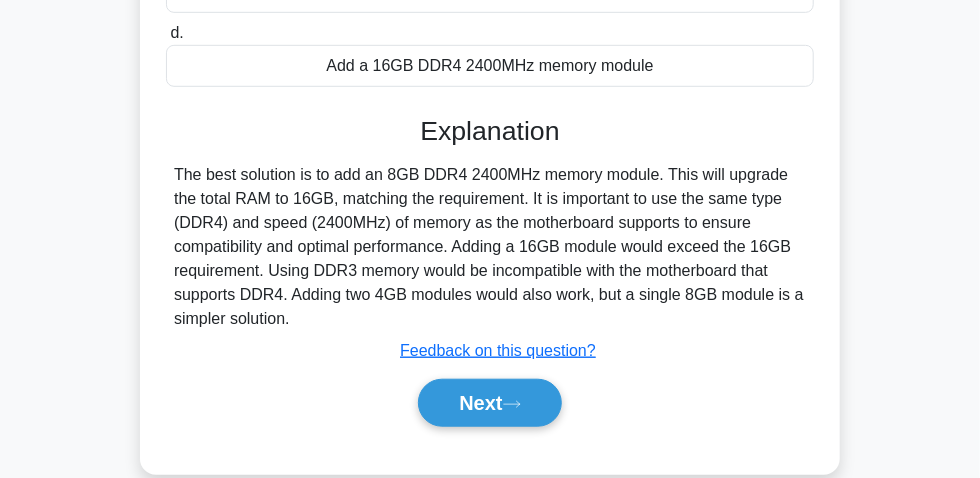 scroll, scrollTop: 454, scrollLeft: 0, axis: vertical 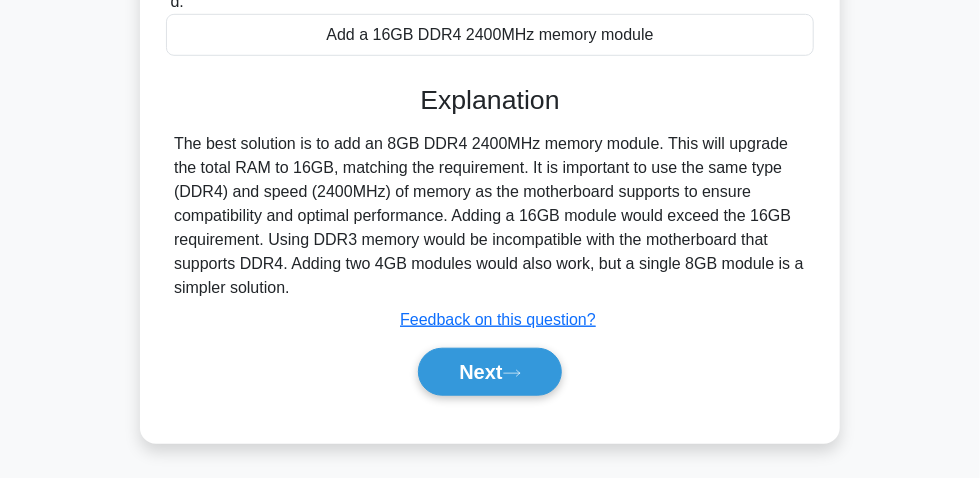 drag, startPoint x: 174, startPoint y: 152, endPoint x: 320, endPoint y: 294, distance: 203.6664 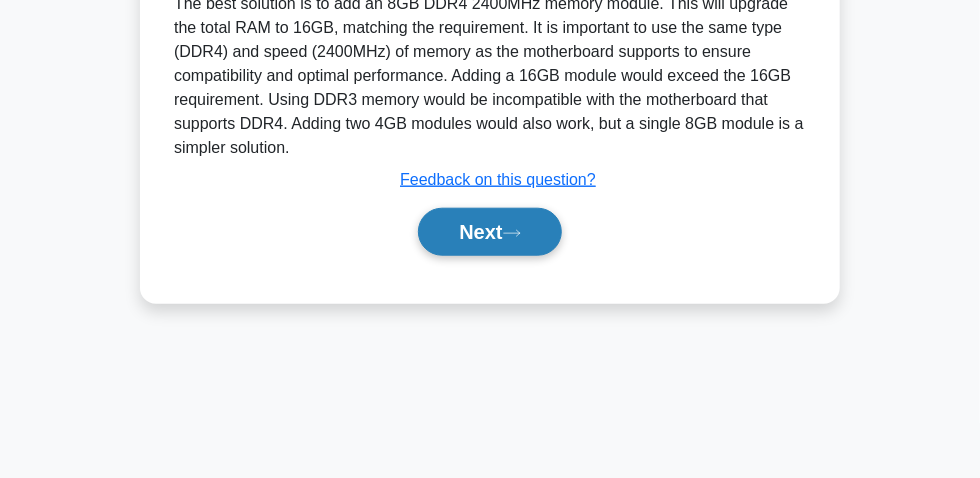 click on "Next" at bounding box center [489, 232] 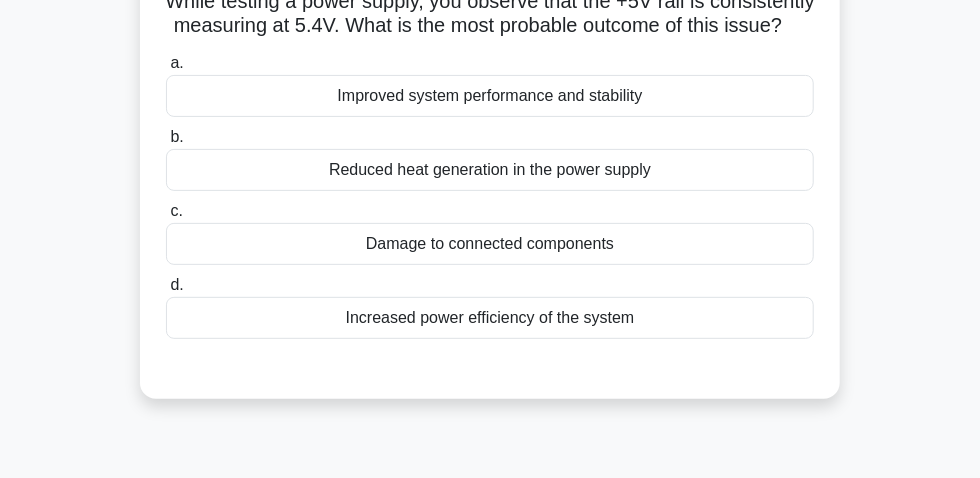 scroll, scrollTop: 56, scrollLeft: 0, axis: vertical 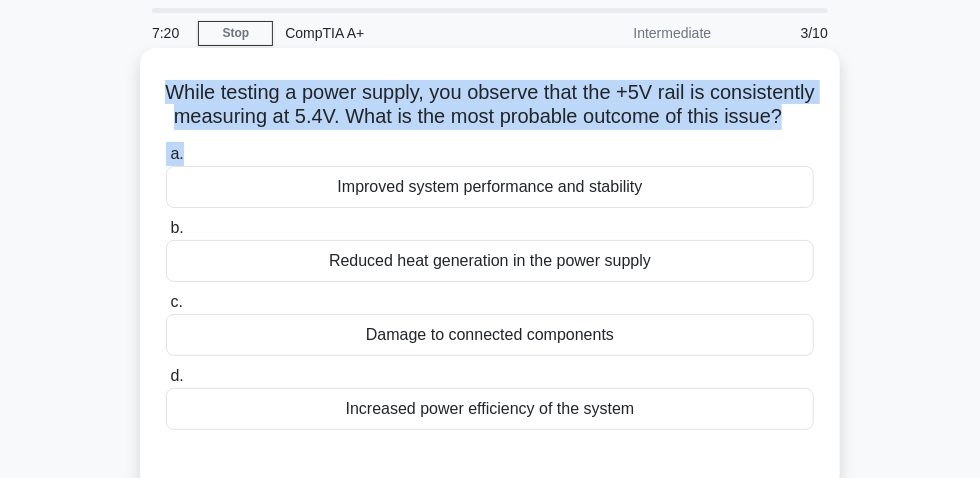 drag, startPoint x: 209, startPoint y: 100, endPoint x: 540, endPoint y: 170, distance: 338.32086 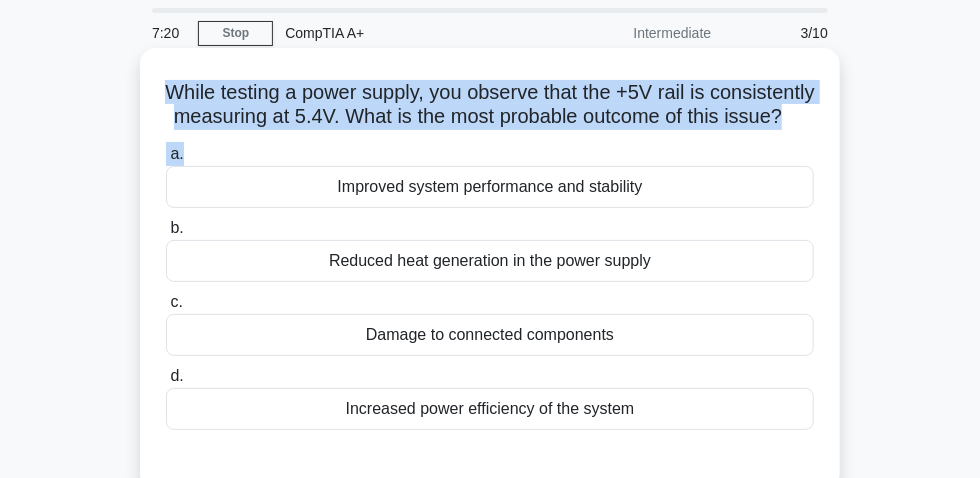 drag, startPoint x: 389, startPoint y: 146, endPoint x: 341, endPoint y: 133, distance: 49.729267 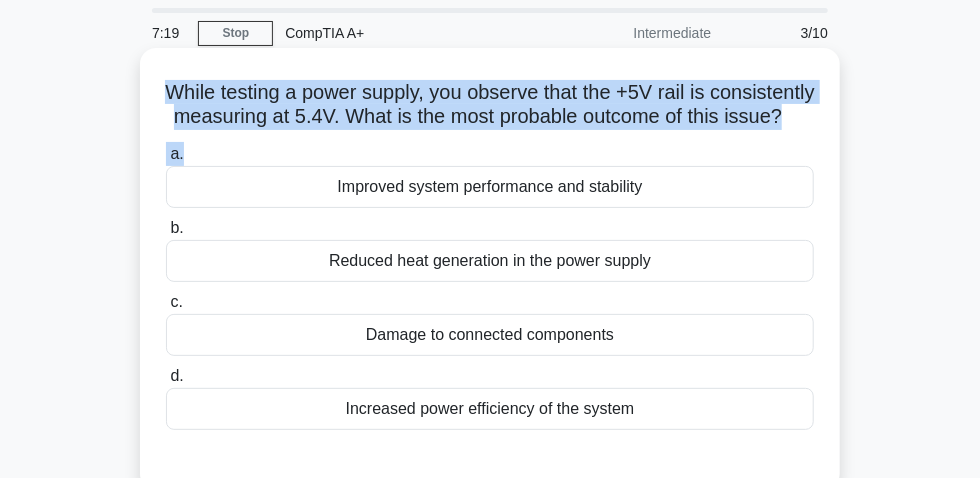 click on "While testing a power supply, you observe that the +5V rail is consistently measuring at 5.4V. What is the most probable outcome of this issue?
.spinner_0XTQ{transform-origin:center;animation:spinner_y6GP .75s linear infinite}@keyframes spinner_y6GP{100%{transform:rotate(360deg)}}
a.
Improved system performance and stability
b." at bounding box center [490, 269] 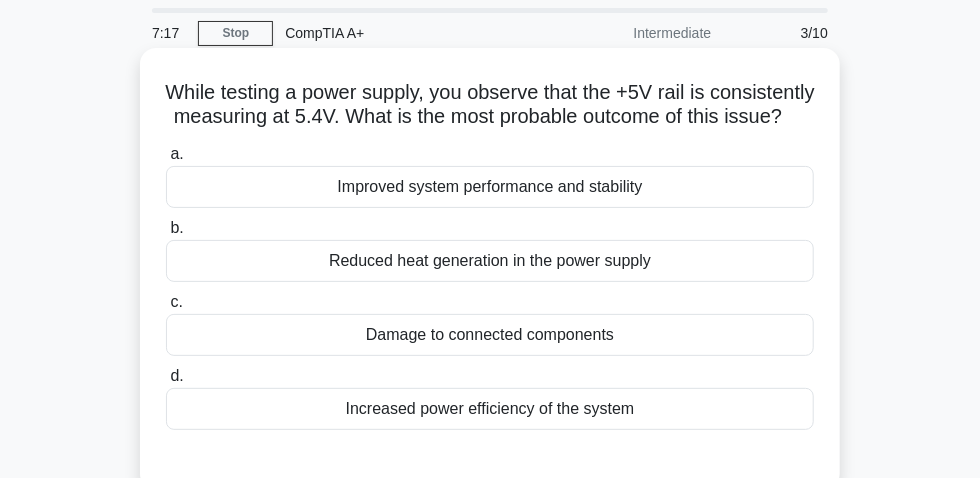 drag, startPoint x: 213, startPoint y: 96, endPoint x: 488, endPoint y: 152, distance: 280.6439 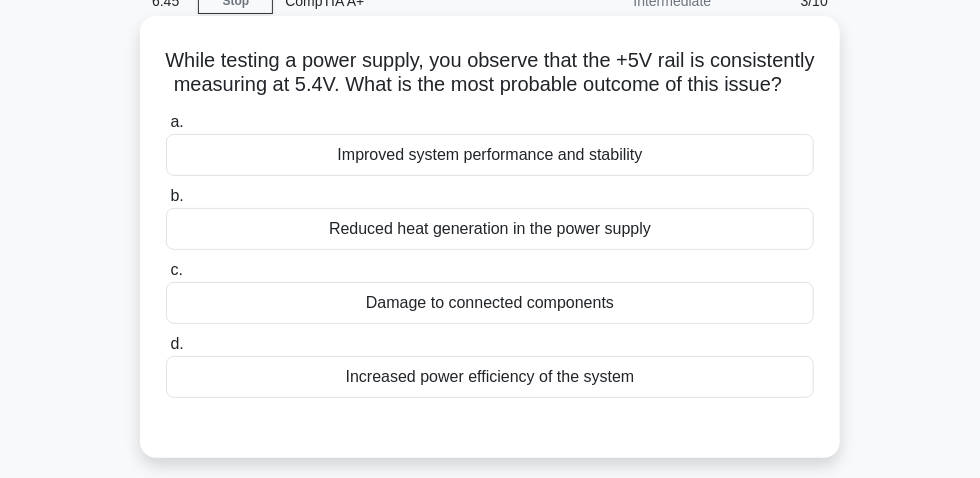 scroll, scrollTop: 56, scrollLeft: 0, axis: vertical 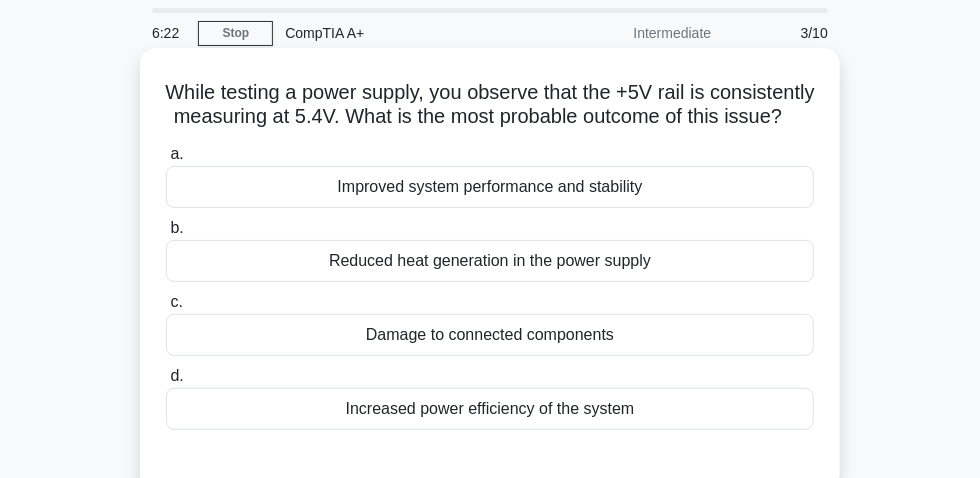 click on "Reduced heat generation in the power supply" at bounding box center (490, 261) 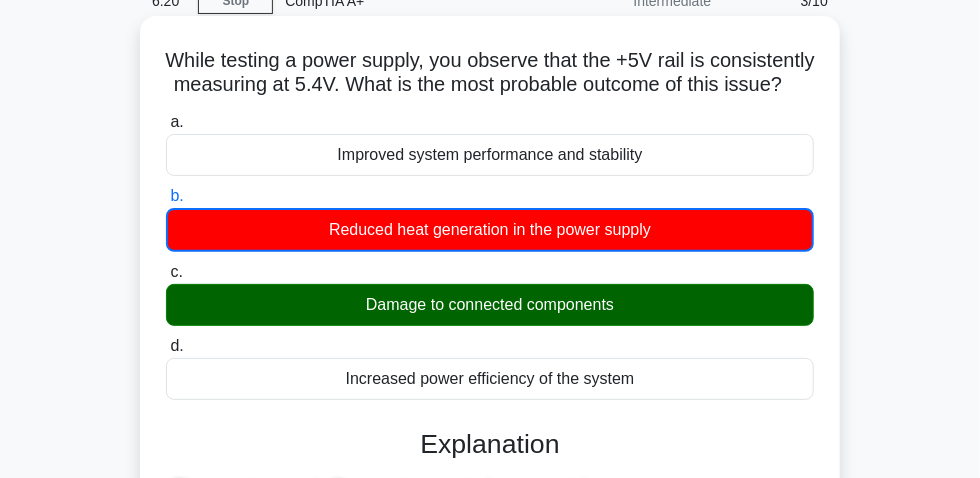 scroll, scrollTop: 56, scrollLeft: 0, axis: vertical 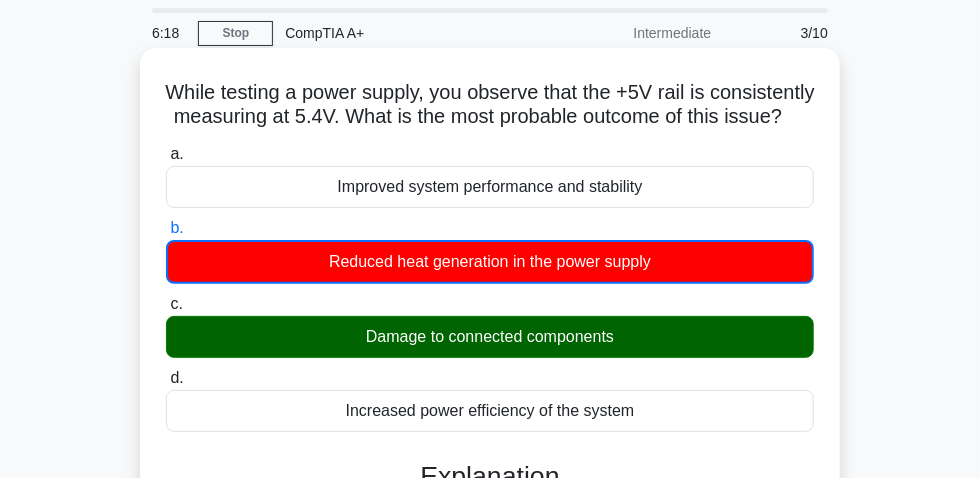 drag, startPoint x: 206, startPoint y: 99, endPoint x: 533, endPoint y: 152, distance: 331.26727 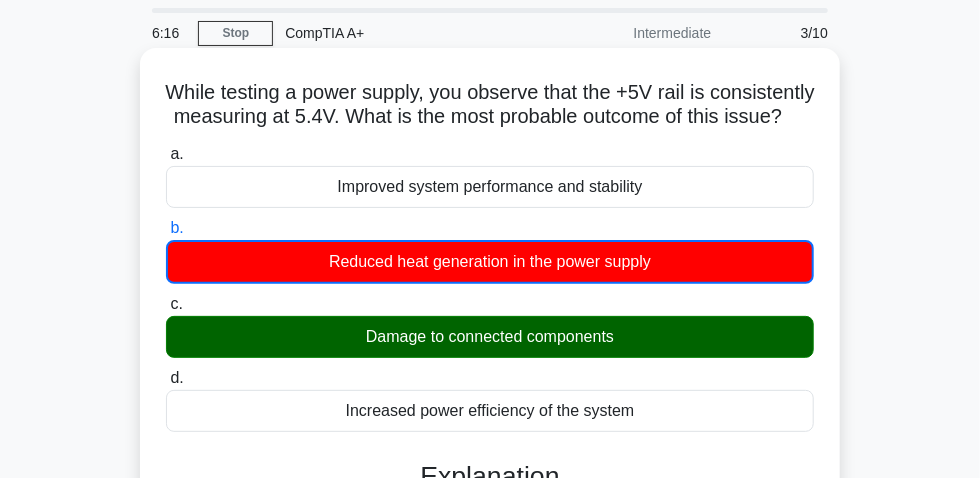 copy on "While testing a power supply, you observe that the +5V rail is consistently measuring at 5.4V. What is the most probable outcome of this issue?" 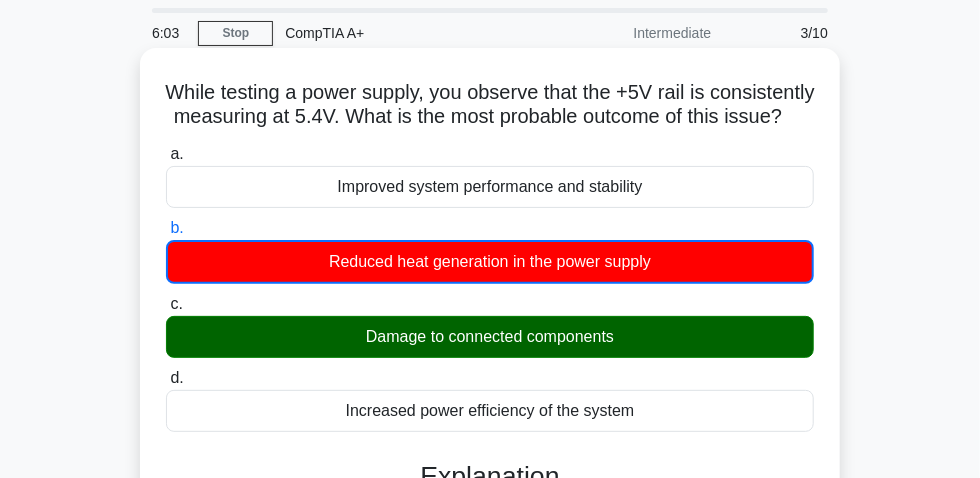 drag, startPoint x: 397, startPoint y: 363, endPoint x: 698, endPoint y: 363, distance: 301 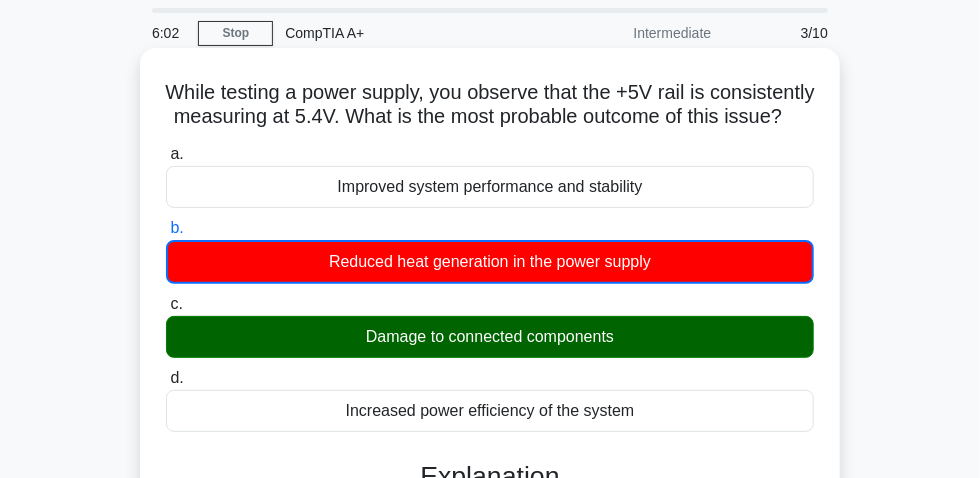 copy on "Damage to connected components" 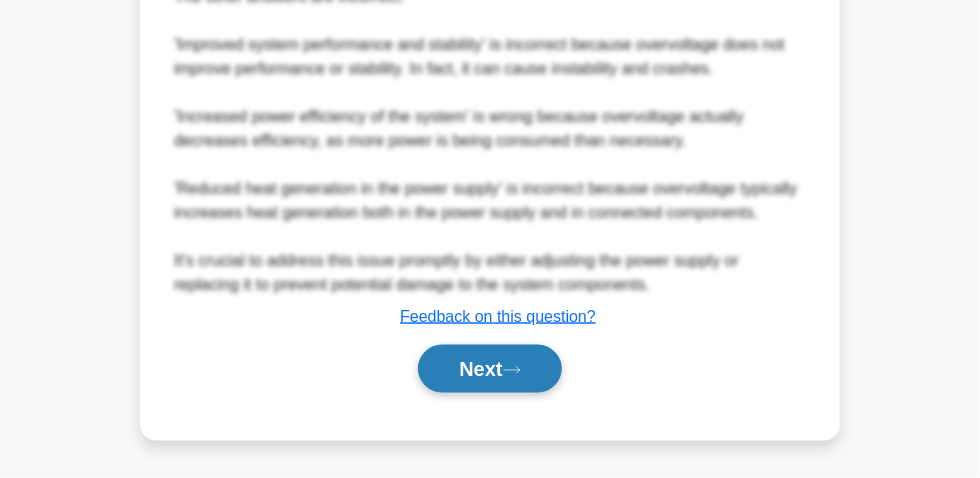 scroll, scrollTop: 993, scrollLeft: 0, axis: vertical 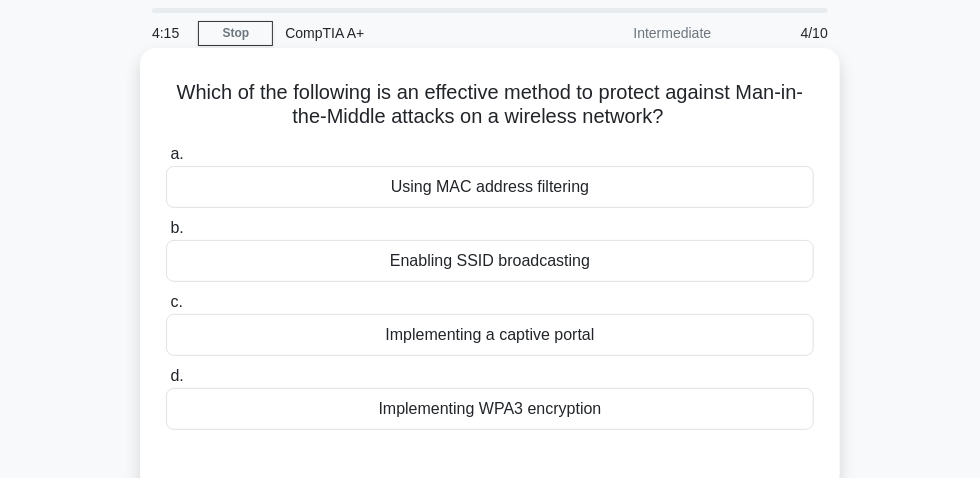 click on "Implementing WPA3 encryption" at bounding box center (490, 409) 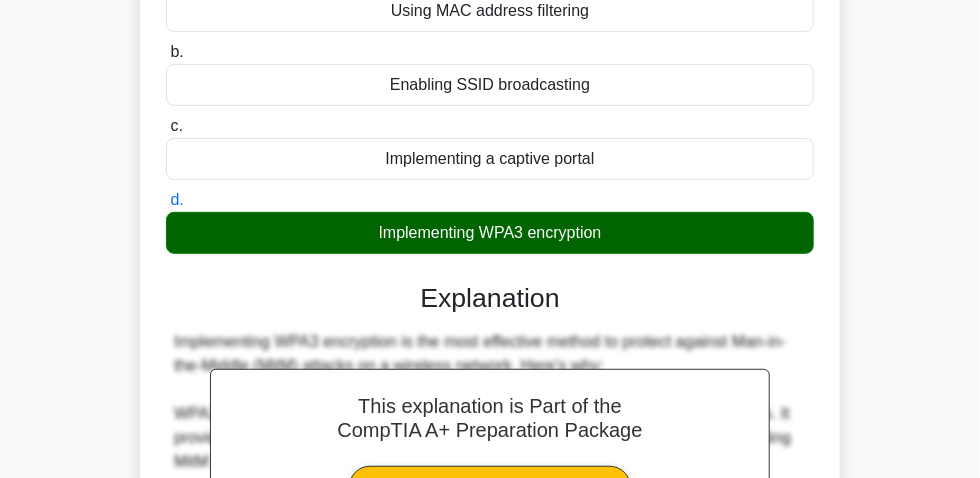 scroll, scrollTop: 0, scrollLeft: 0, axis: both 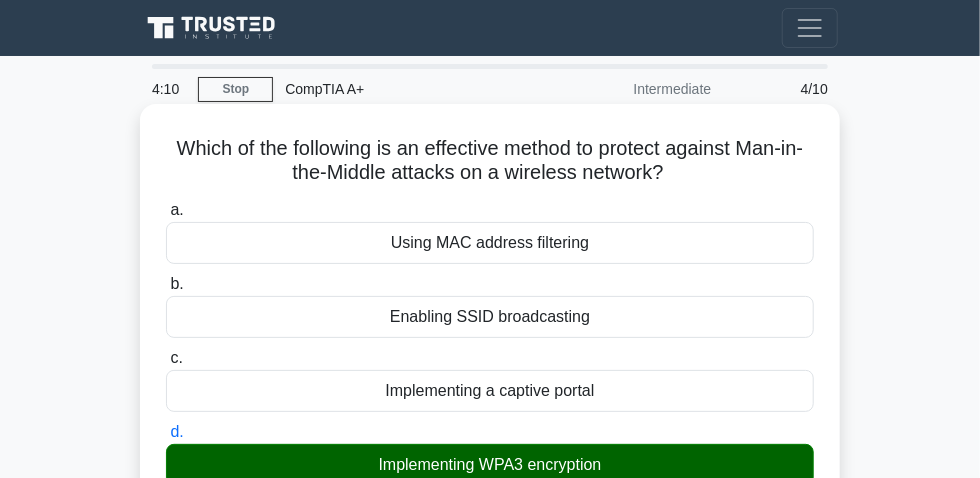 drag, startPoint x: 162, startPoint y: 151, endPoint x: 717, endPoint y: 180, distance: 555.75714 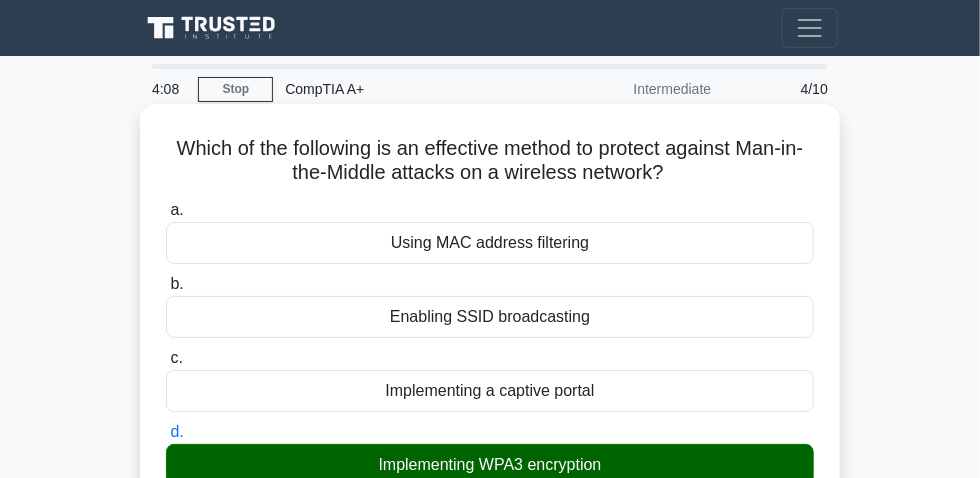 copy on "Which of the following is an effective method to protect against Man-in-the-Middle attacks on a wireless network?" 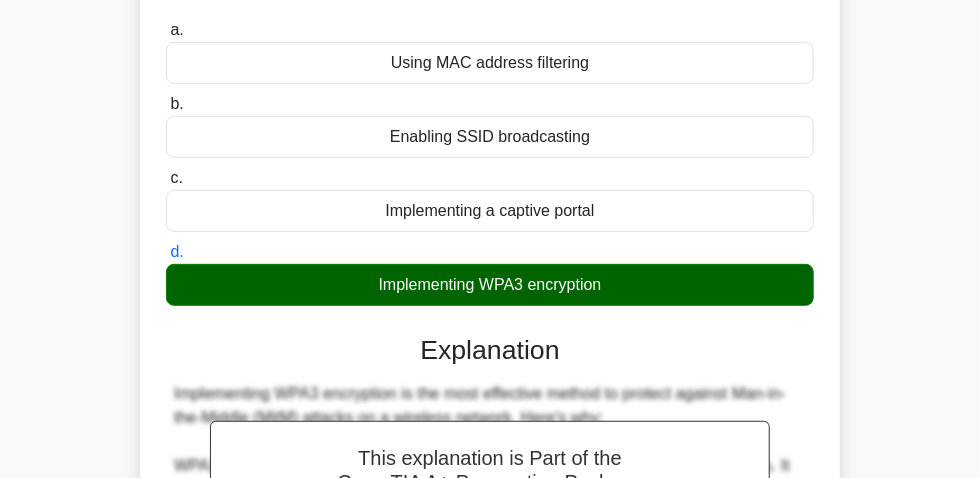 scroll, scrollTop: 181, scrollLeft: 0, axis: vertical 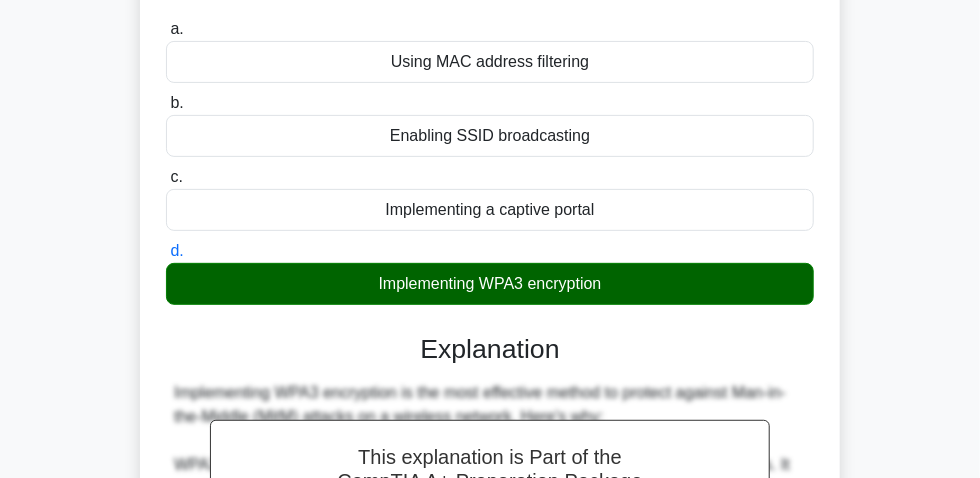 drag, startPoint x: 365, startPoint y: 288, endPoint x: 624, endPoint y: 305, distance: 259.5573 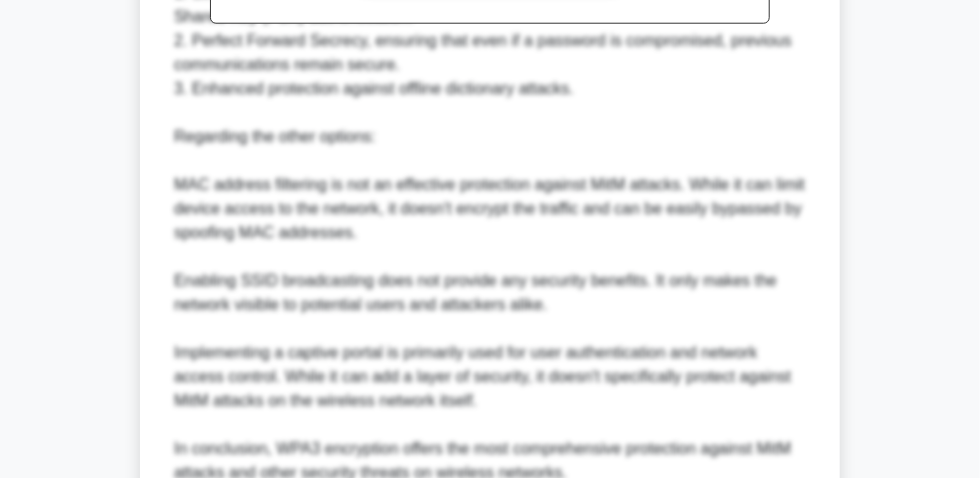 scroll, scrollTop: 909, scrollLeft: 0, axis: vertical 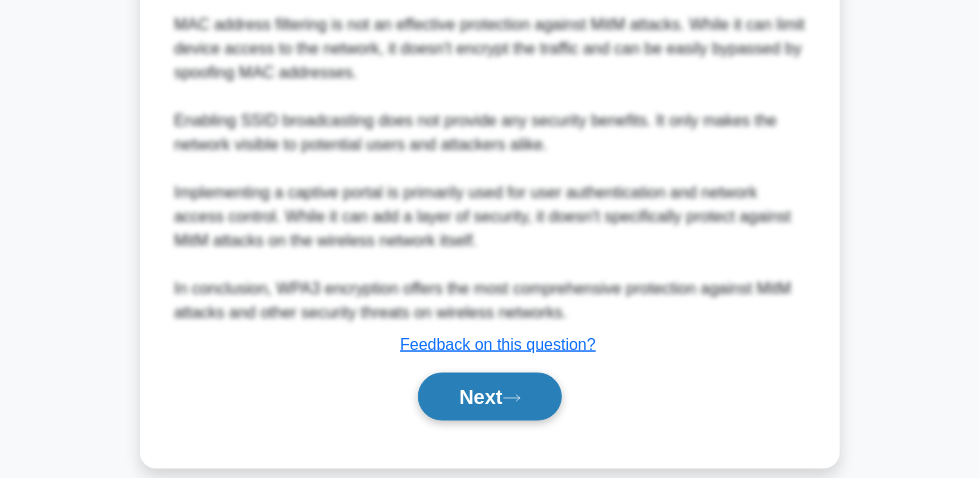click on "Next" at bounding box center (489, 397) 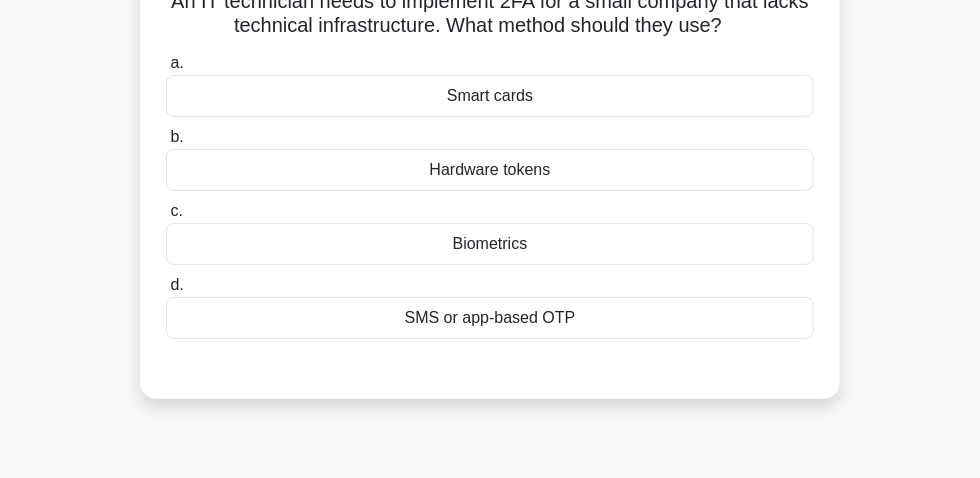 scroll, scrollTop: 56, scrollLeft: 0, axis: vertical 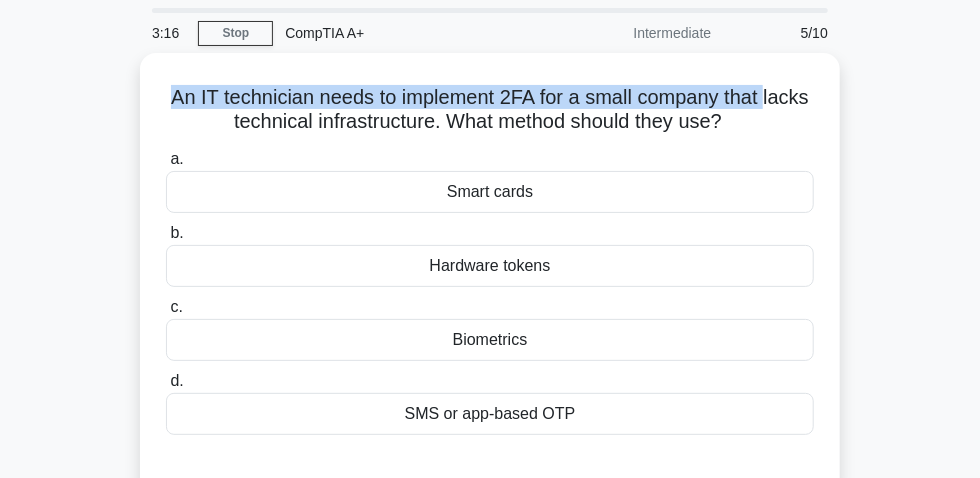 drag, startPoint x: 186, startPoint y: 102, endPoint x: 119, endPoint y: 131, distance: 73.00685 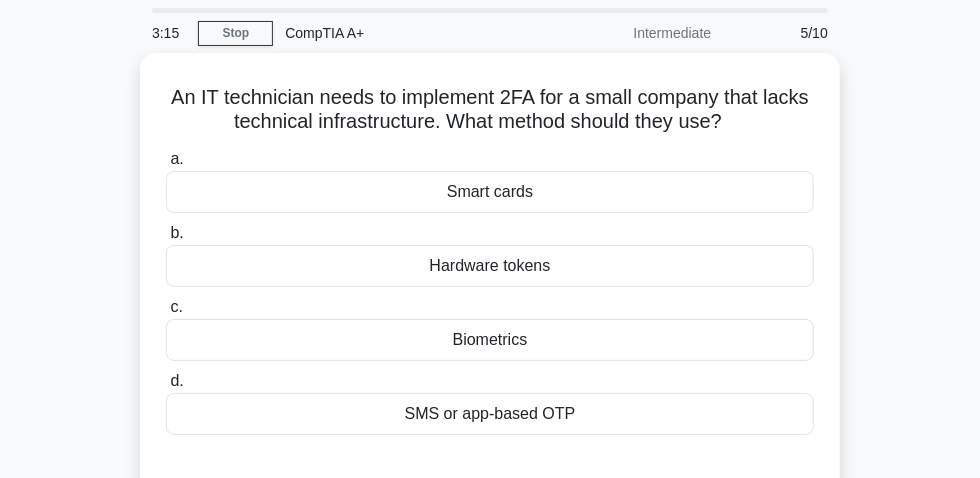 click on "An IT technician needs to implement 2FA for a small company that lacks technical infrastructure. What method should they use?
.spinner_0XTQ{transform-origin:center;animation:spinner_y6GP .75s linear infinite}@keyframes spinner_y6GP{100%{transform:rotate(360deg)}}
a.
Smart cards
b. c. d." at bounding box center [490, 286] 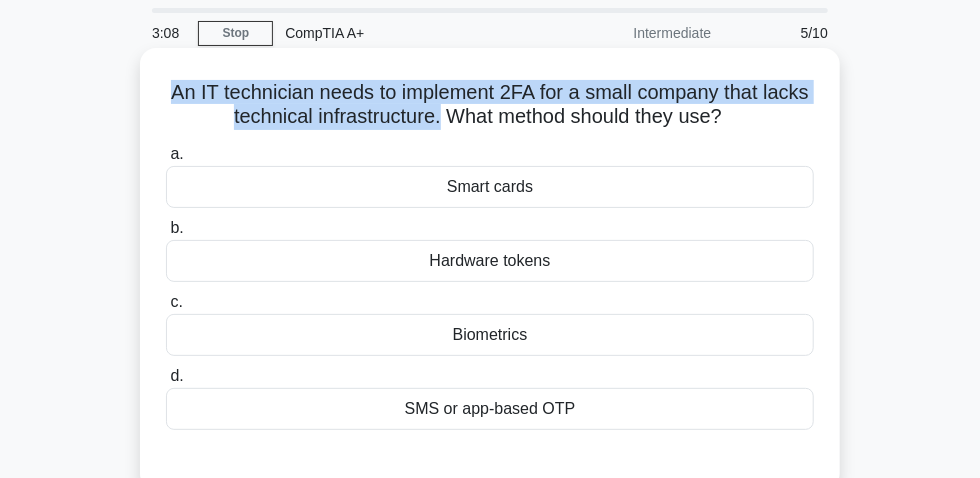 drag, startPoint x: 177, startPoint y: 103, endPoint x: 464, endPoint y: 130, distance: 288.26724 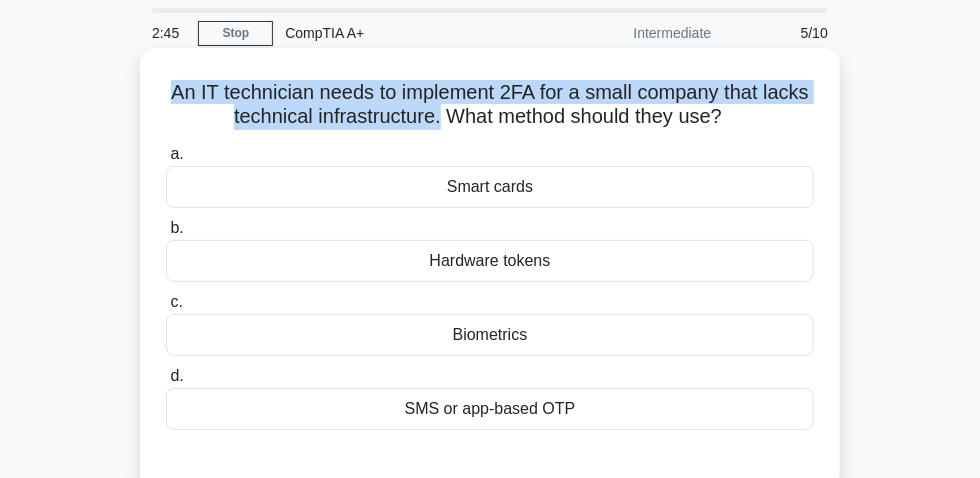 scroll, scrollTop: 147, scrollLeft: 0, axis: vertical 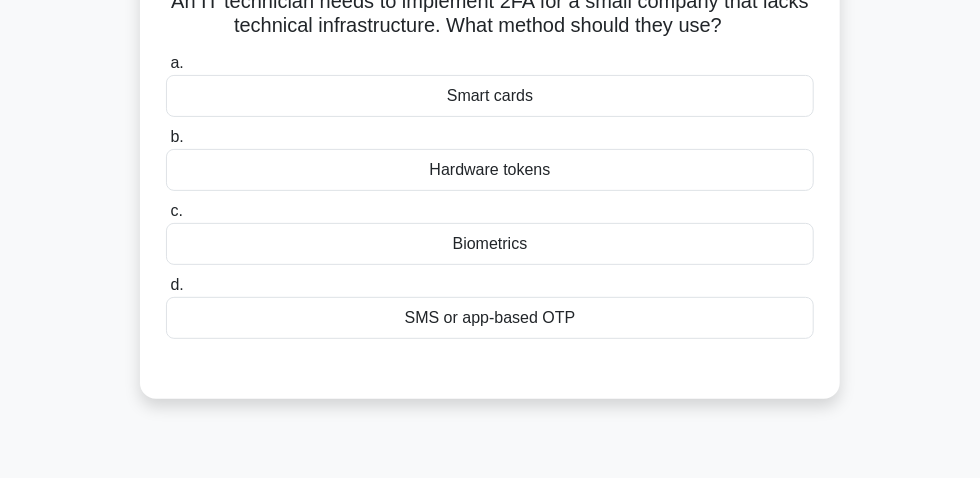 click on "SMS or app-based OTP" at bounding box center (490, 318) 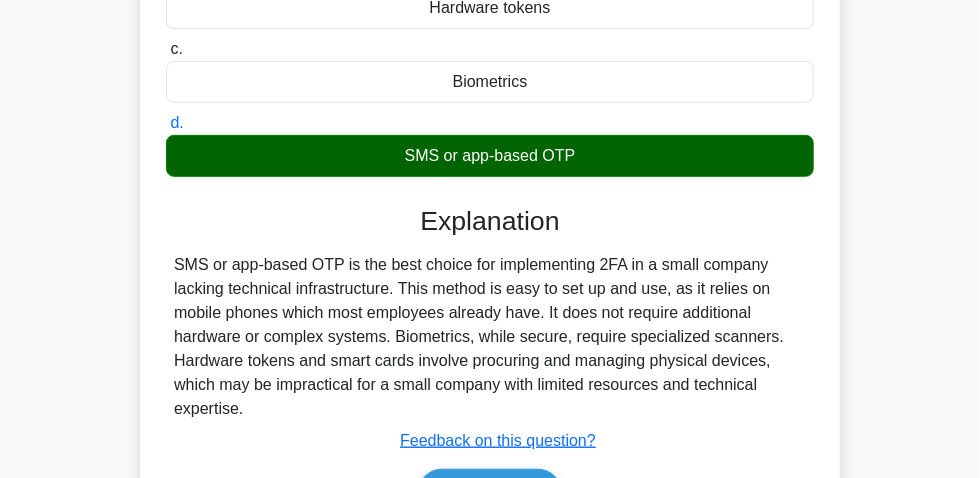 scroll, scrollTop: 147, scrollLeft: 0, axis: vertical 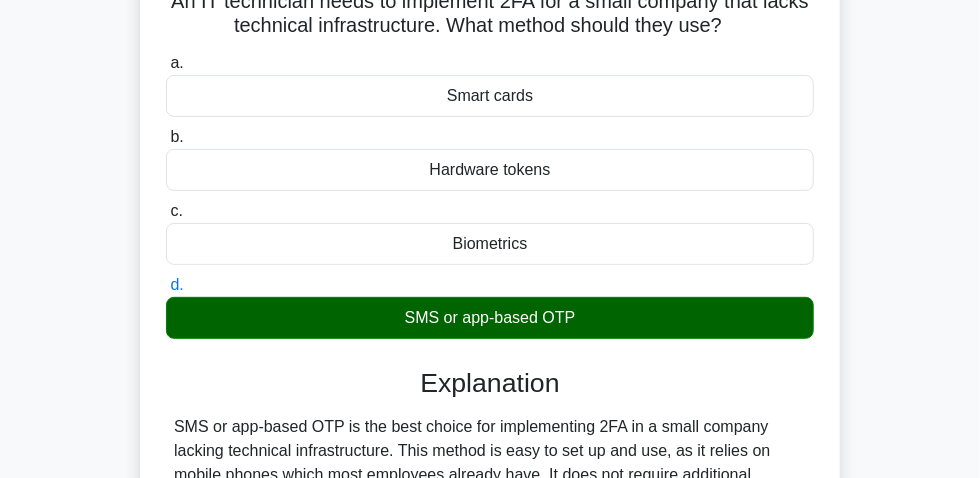 drag, startPoint x: 213, startPoint y: 33, endPoint x: 779, endPoint y: 28, distance: 566.0221 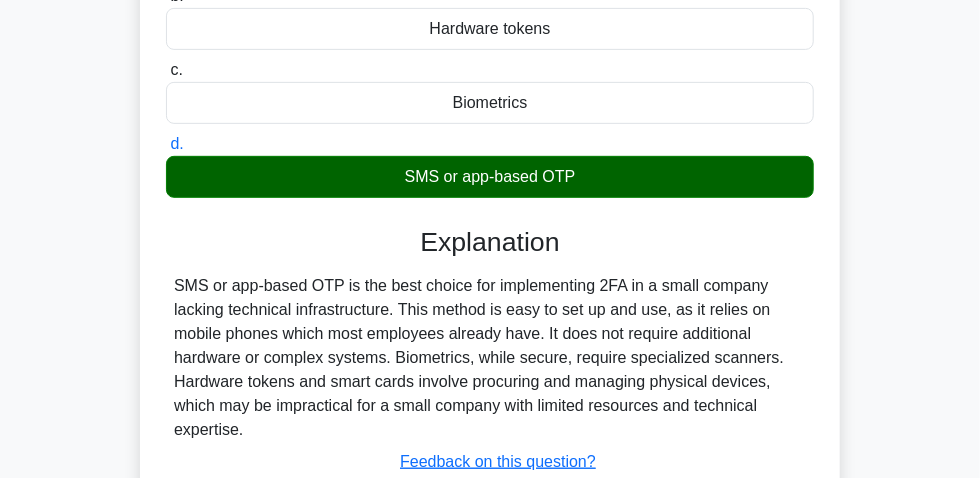 scroll, scrollTop: 420, scrollLeft: 0, axis: vertical 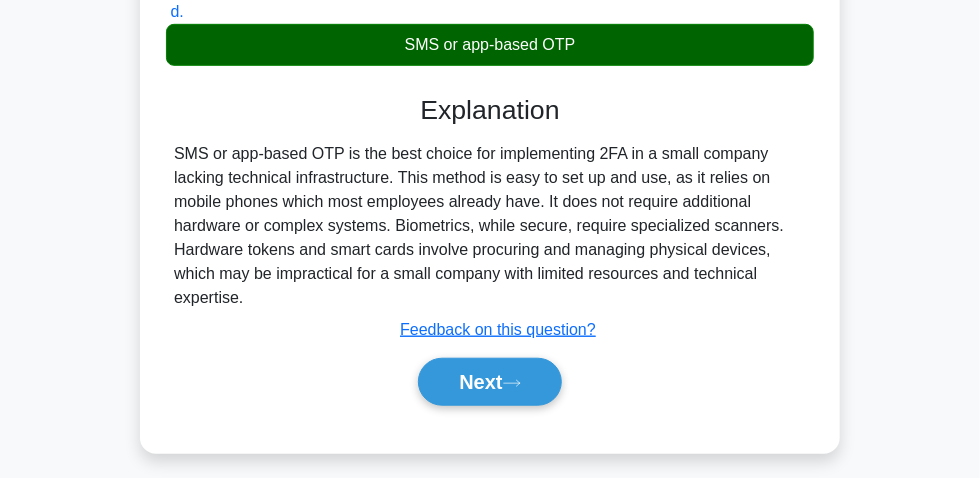 drag, startPoint x: 167, startPoint y: 161, endPoint x: 336, endPoint y: 307, distance: 223.33159 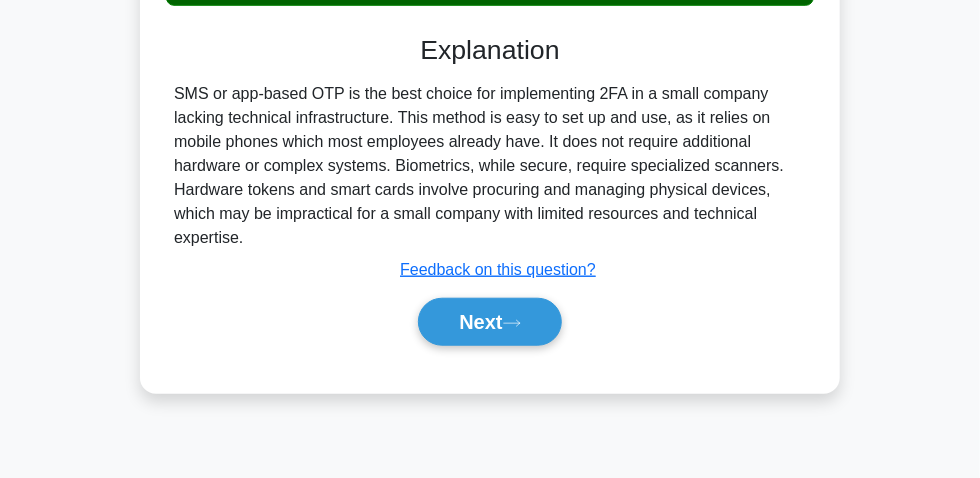 scroll, scrollTop: 511, scrollLeft: 0, axis: vertical 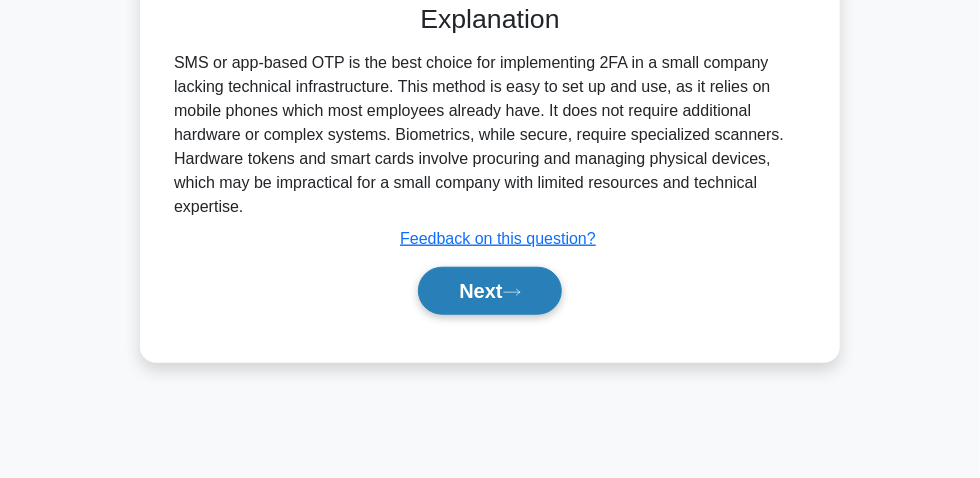 click on "Next" at bounding box center (489, 291) 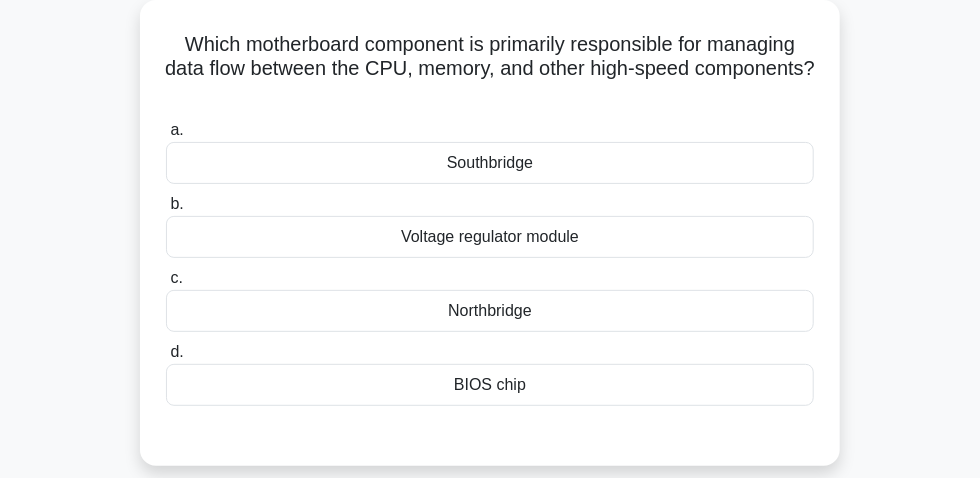 scroll, scrollTop: 147, scrollLeft: 0, axis: vertical 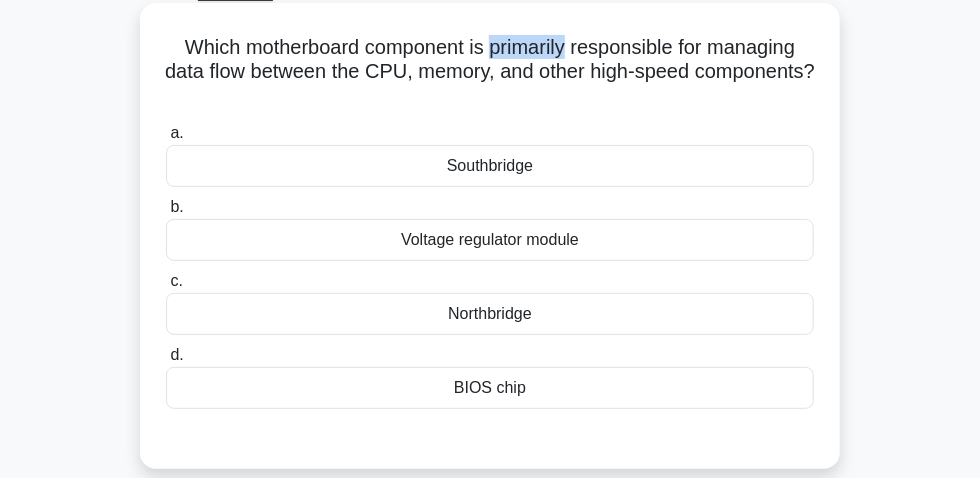 drag, startPoint x: 489, startPoint y: 56, endPoint x: 572, endPoint y: 66, distance: 83.60024 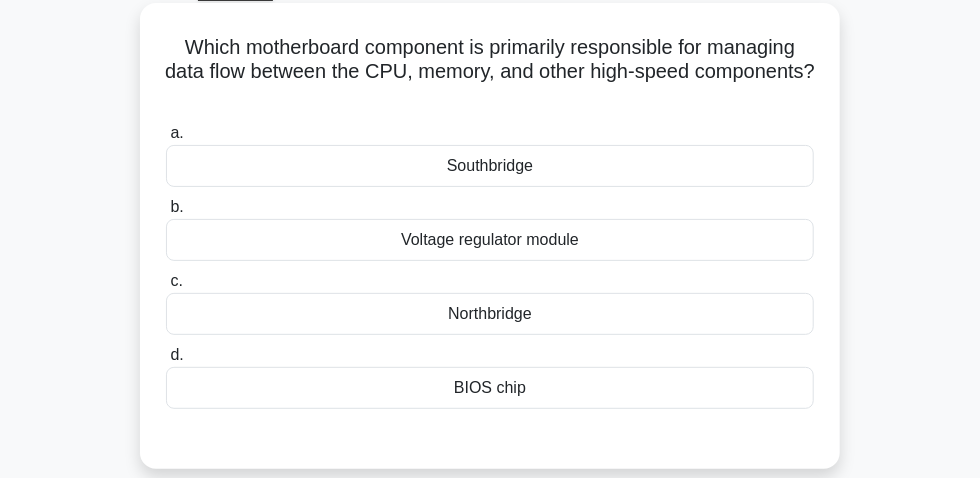 click on "Northbridge" at bounding box center (490, 314) 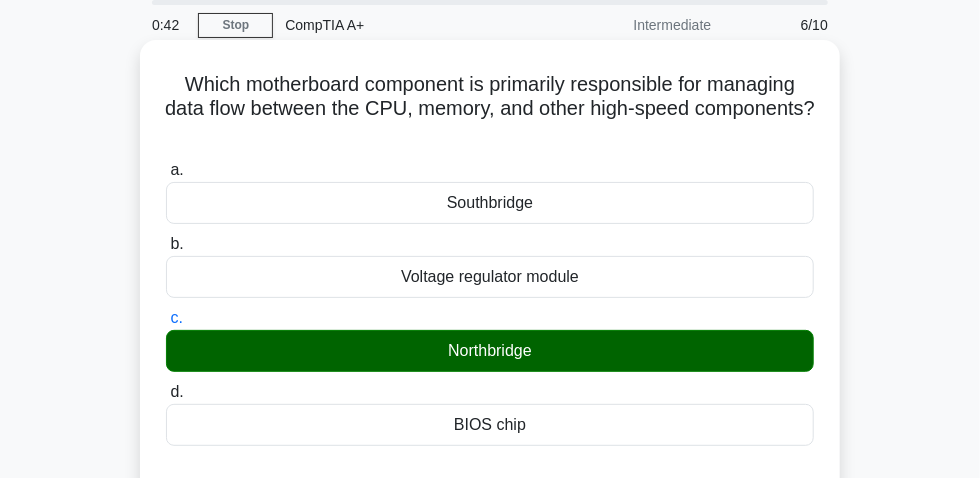 scroll, scrollTop: 0, scrollLeft: 0, axis: both 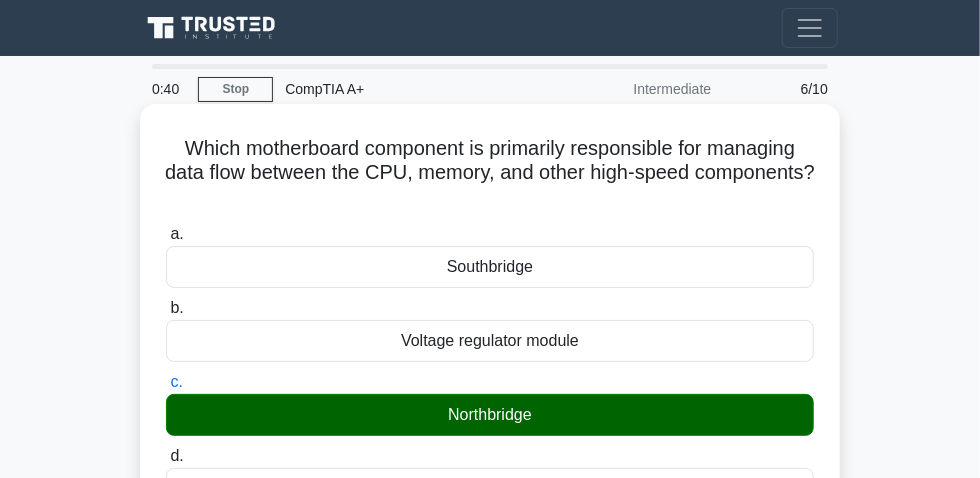 drag, startPoint x: 169, startPoint y: 161, endPoint x: 542, endPoint y: 218, distance: 377.3301 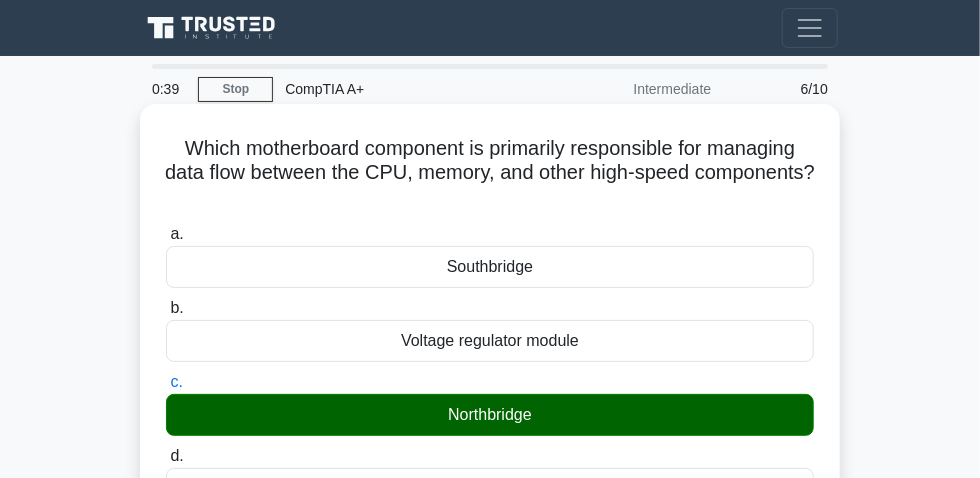 copy on "Which motherboard component is primarily responsible for managing data flow between the CPU, memory, and other high-speed components?" 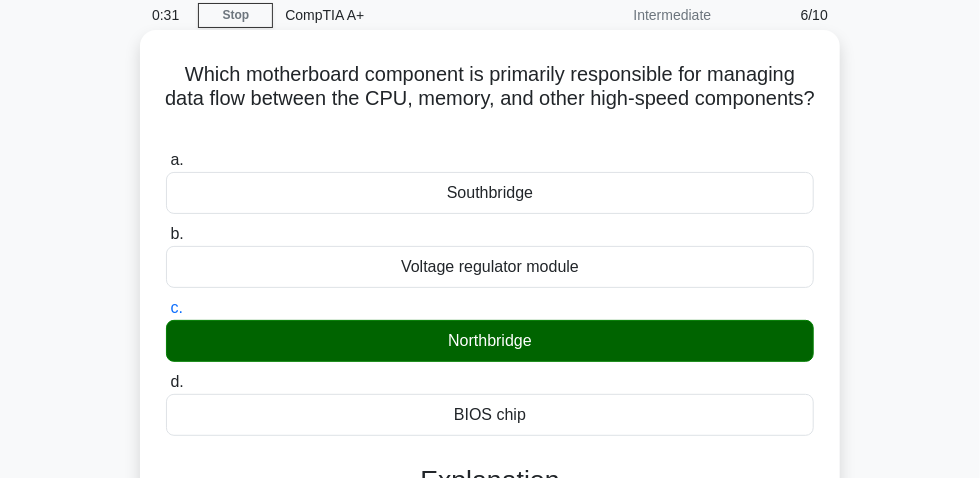 scroll, scrollTop: 181, scrollLeft: 0, axis: vertical 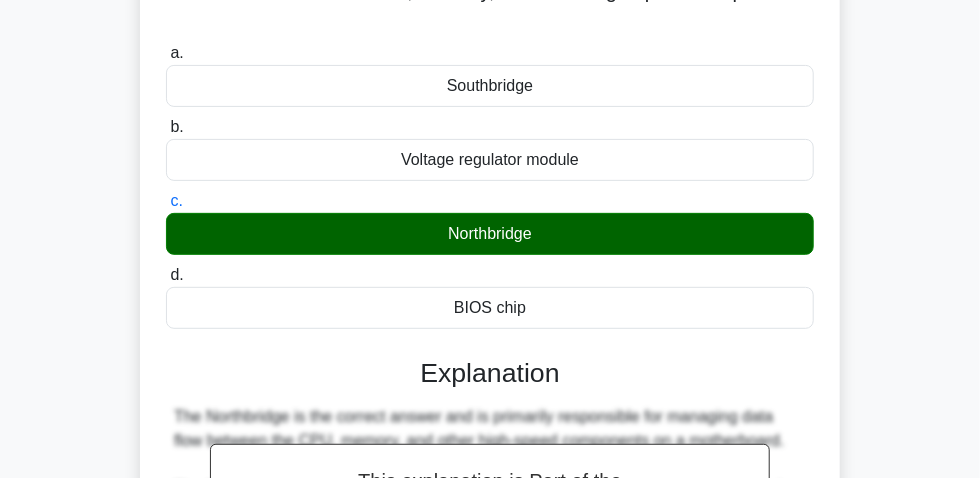 drag, startPoint x: 442, startPoint y: 238, endPoint x: 572, endPoint y: 227, distance: 130.46455 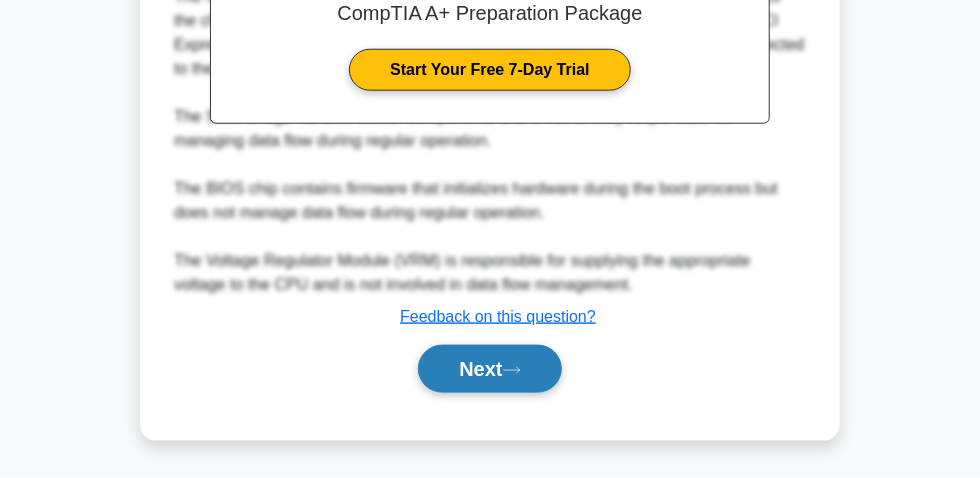 click on "Next" at bounding box center (489, 369) 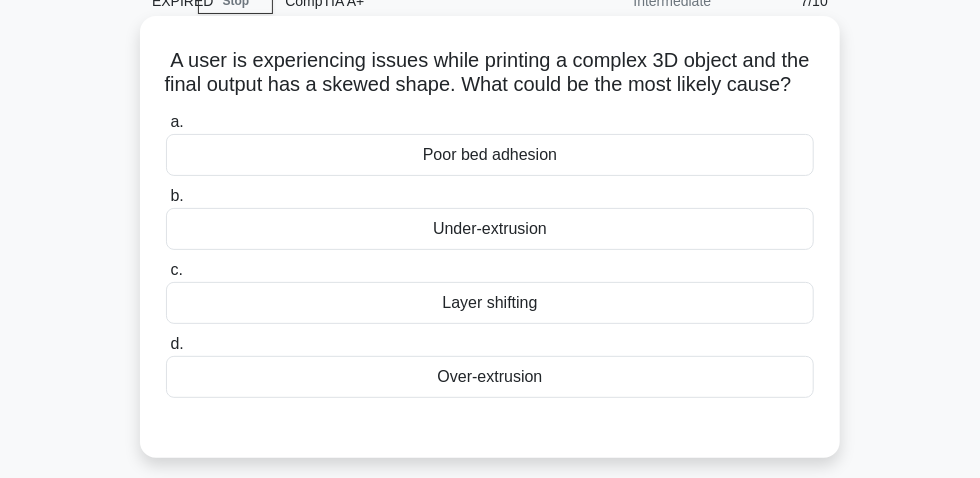 scroll, scrollTop: 56, scrollLeft: 0, axis: vertical 